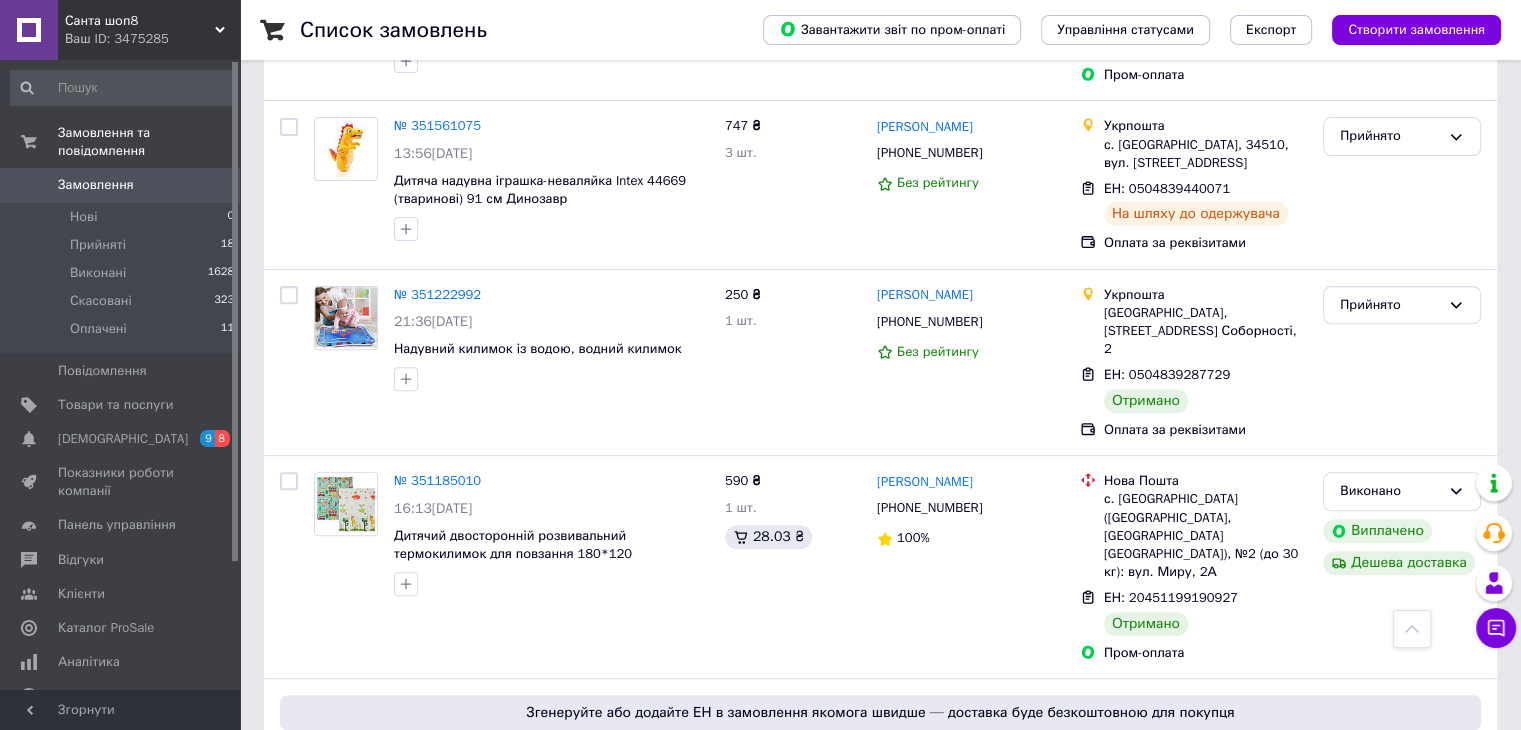 scroll, scrollTop: 700, scrollLeft: 0, axis: vertical 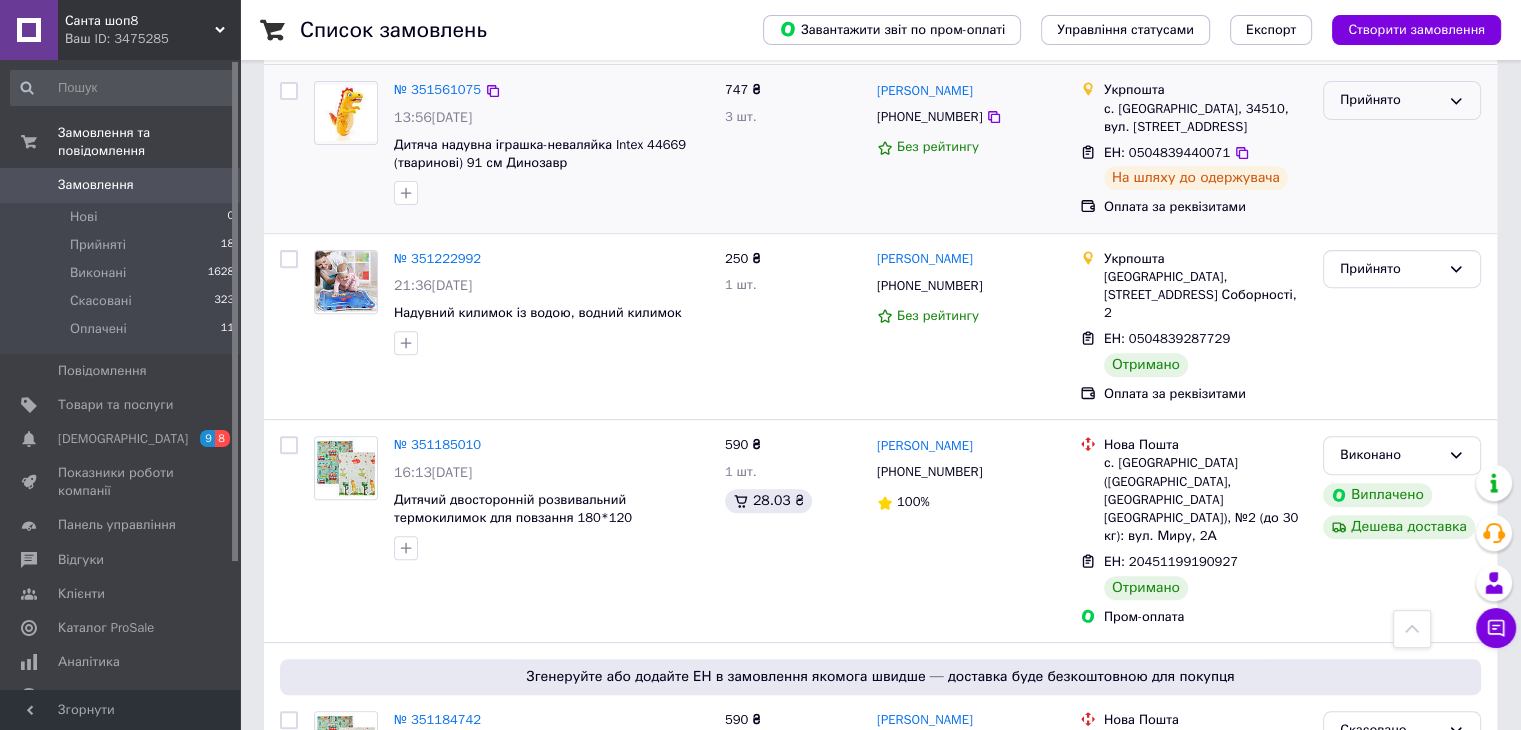 click 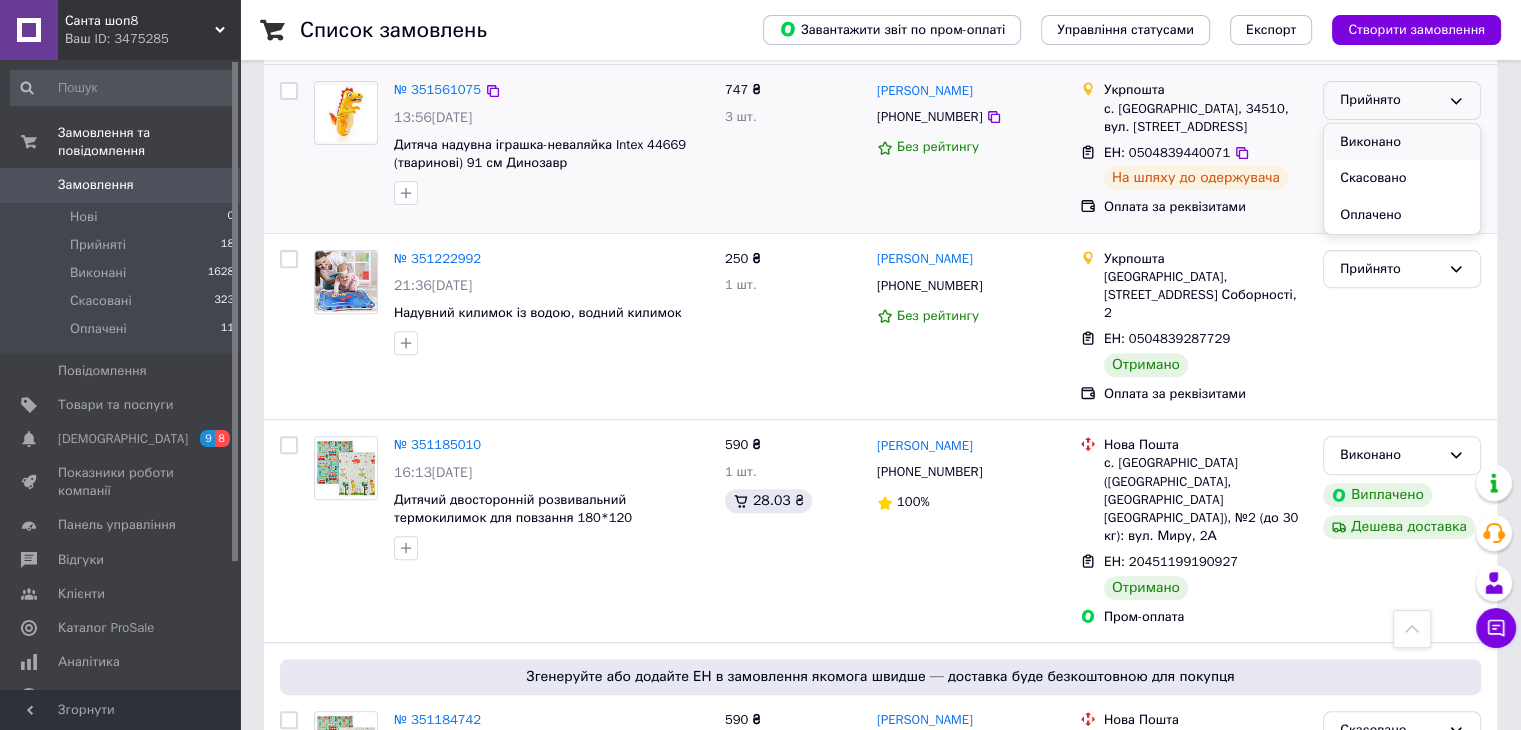 click on "Виконано" at bounding box center [1402, 142] 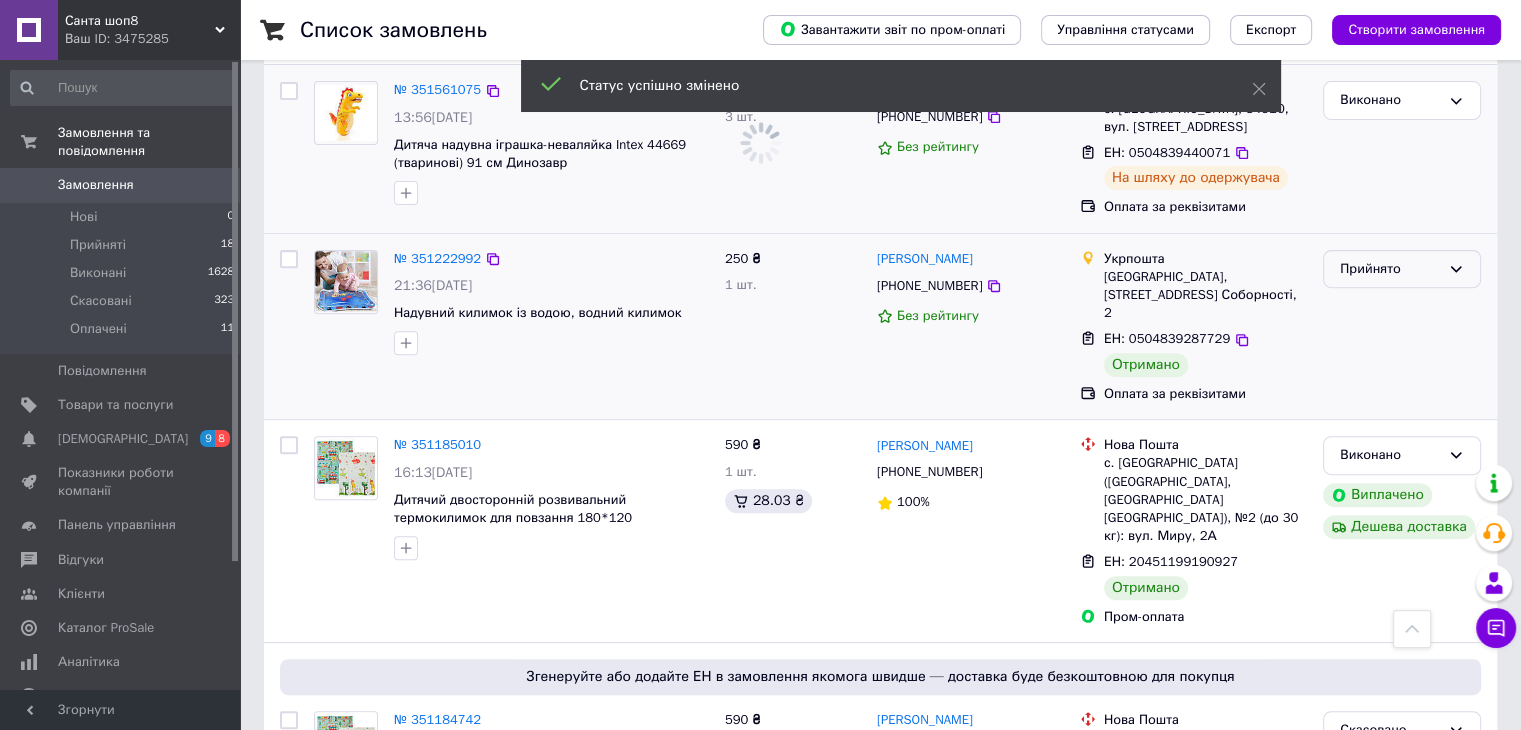 click 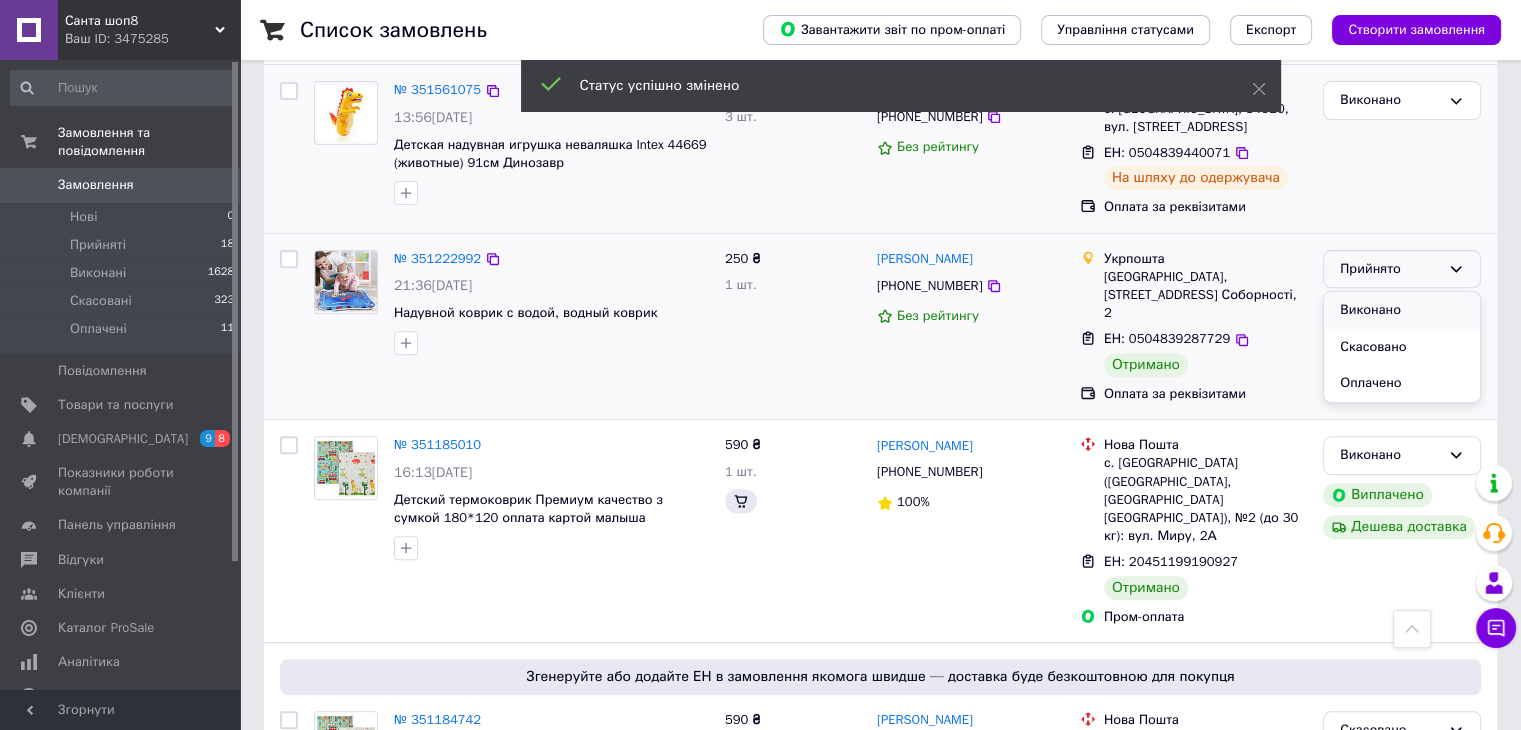 click on "Виконано" at bounding box center (1402, 310) 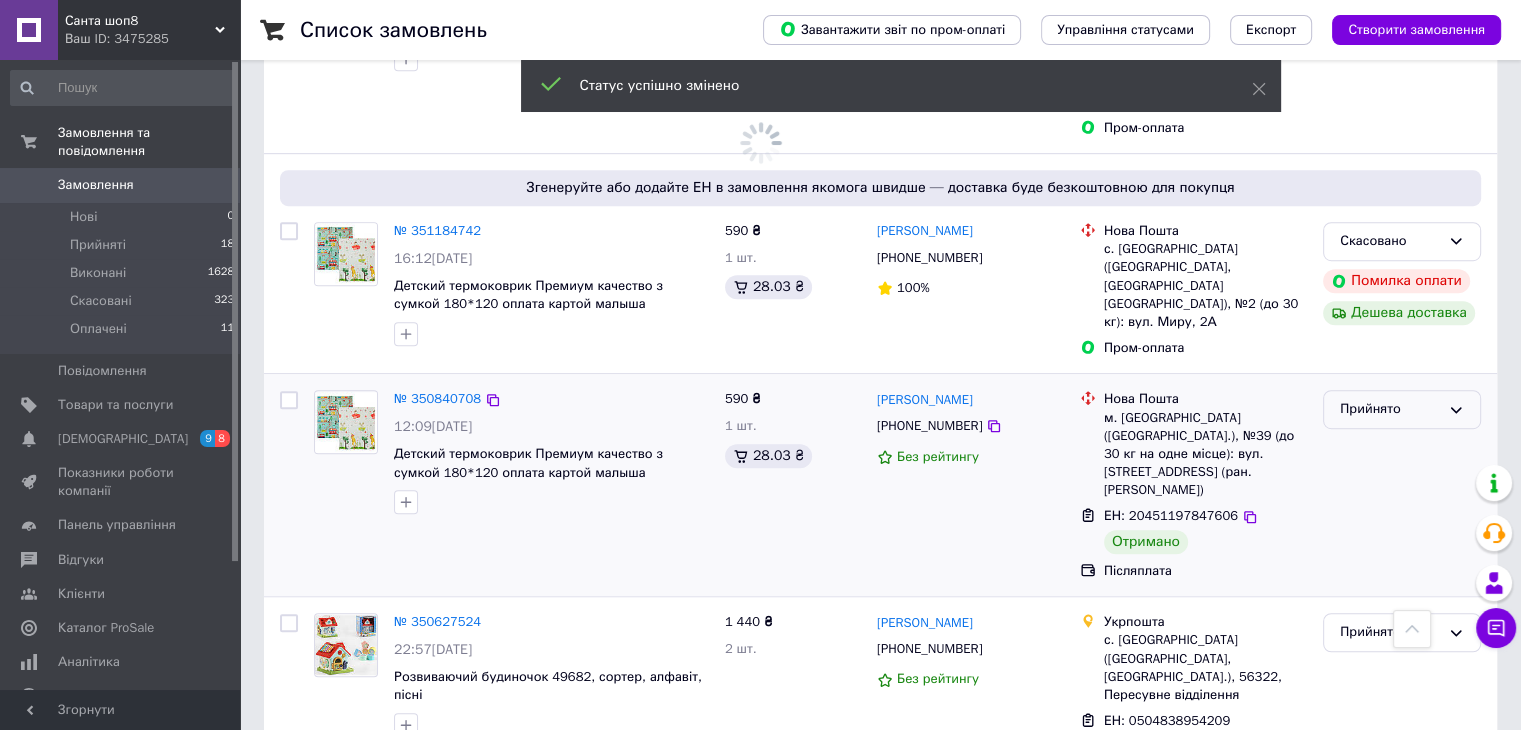 scroll, scrollTop: 1200, scrollLeft: 0, axis: vertical 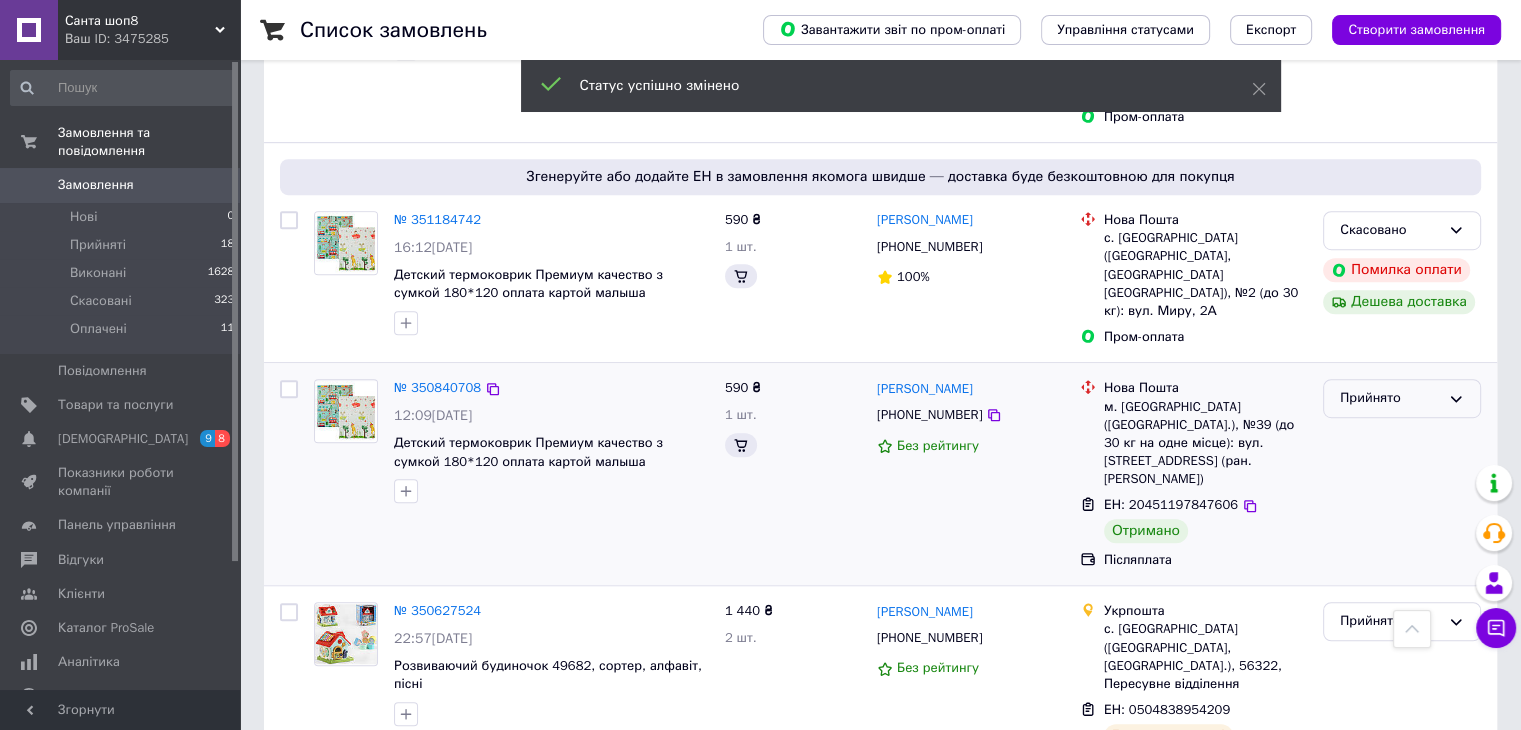 click 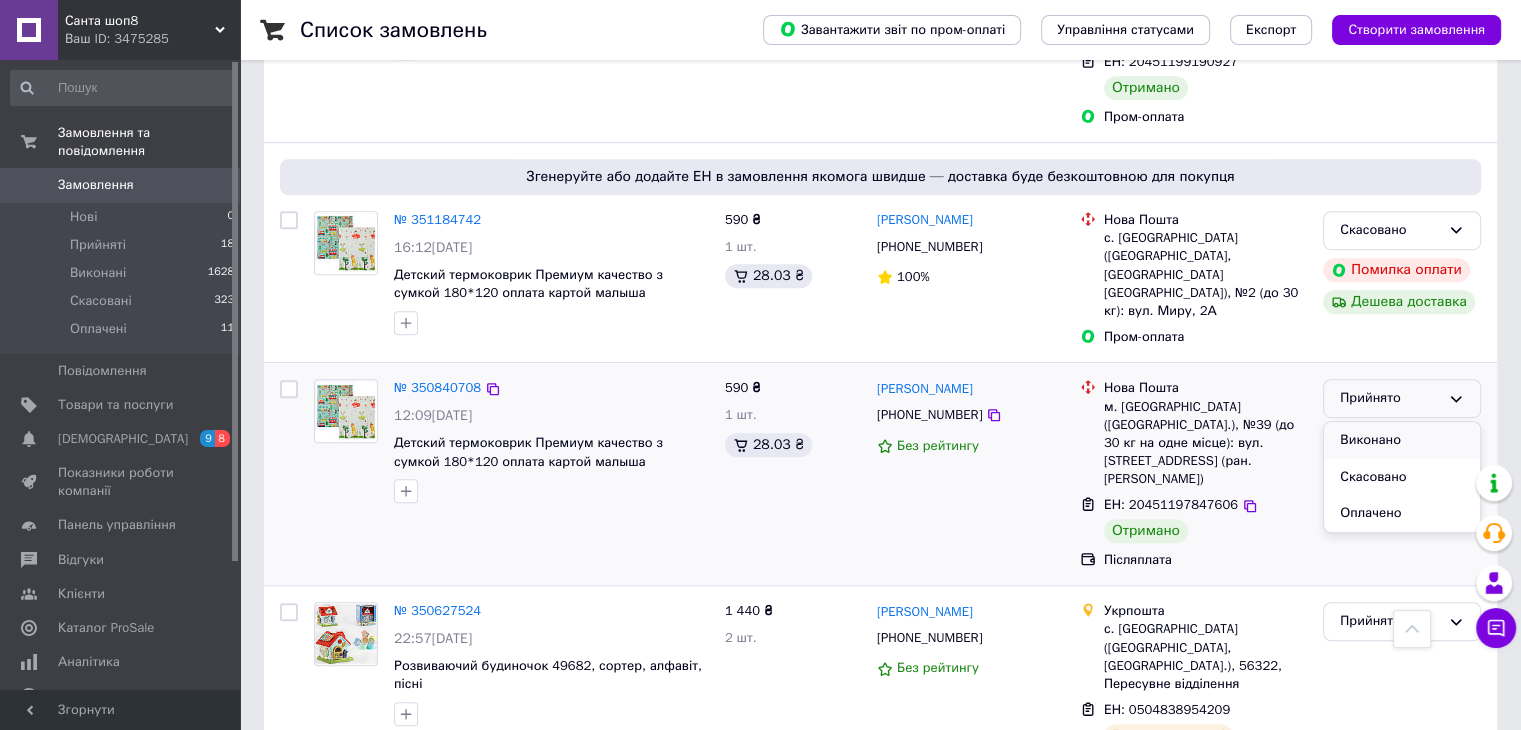 click on "Виконано" at bounding box center (1402, 440) 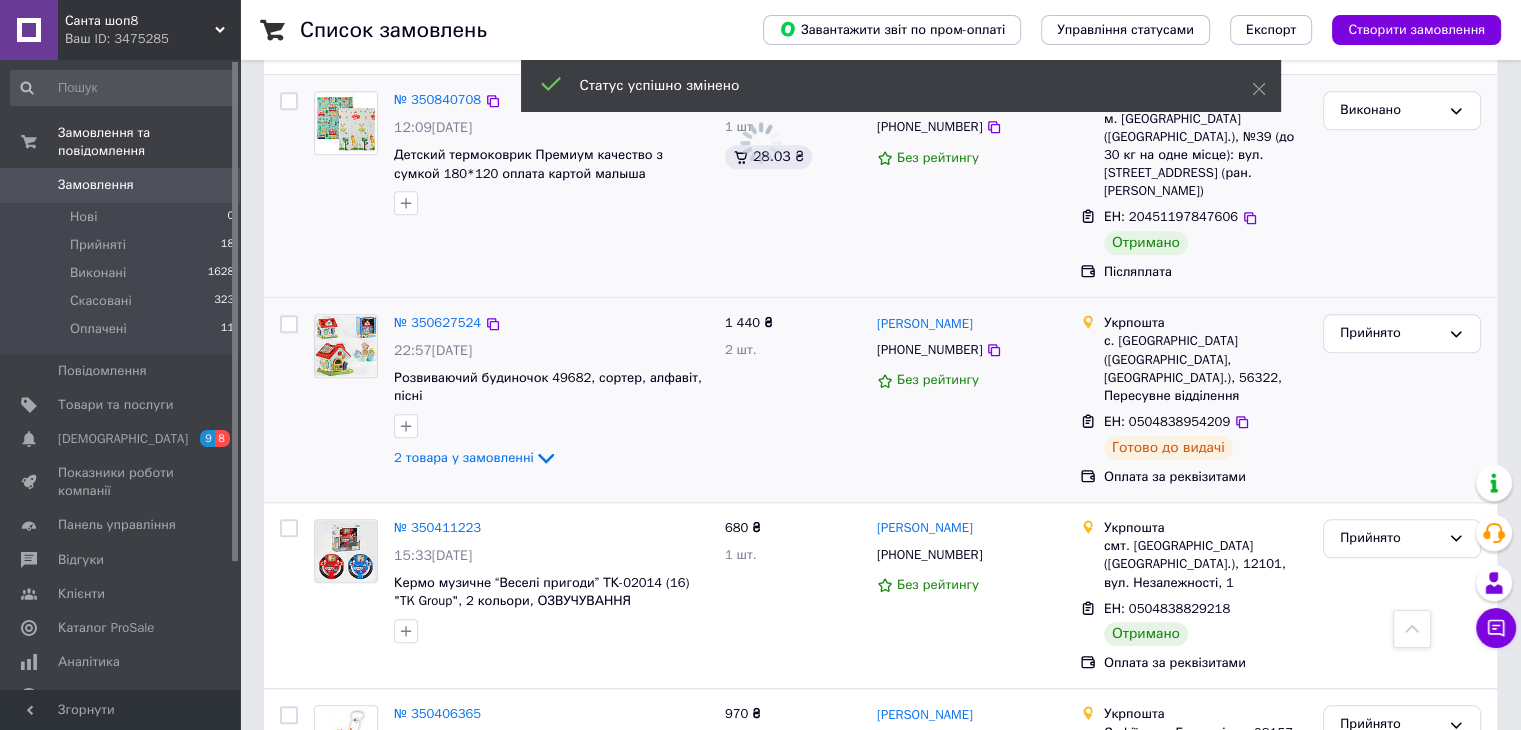 scroll, scrollTop: 1500, scrollLeft: 0, axis: vertical 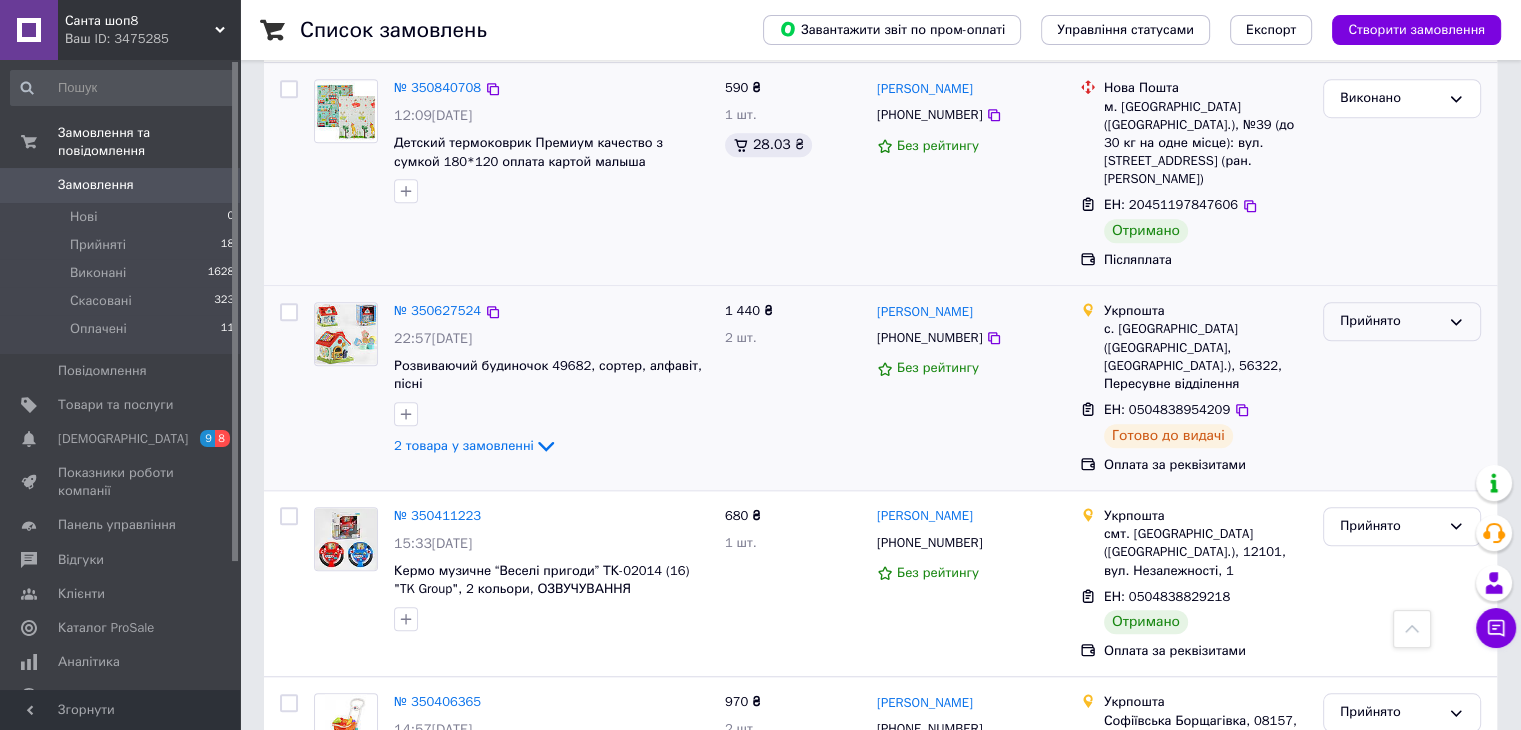 click on "Прийнято" at bounding box center (1390, 321) 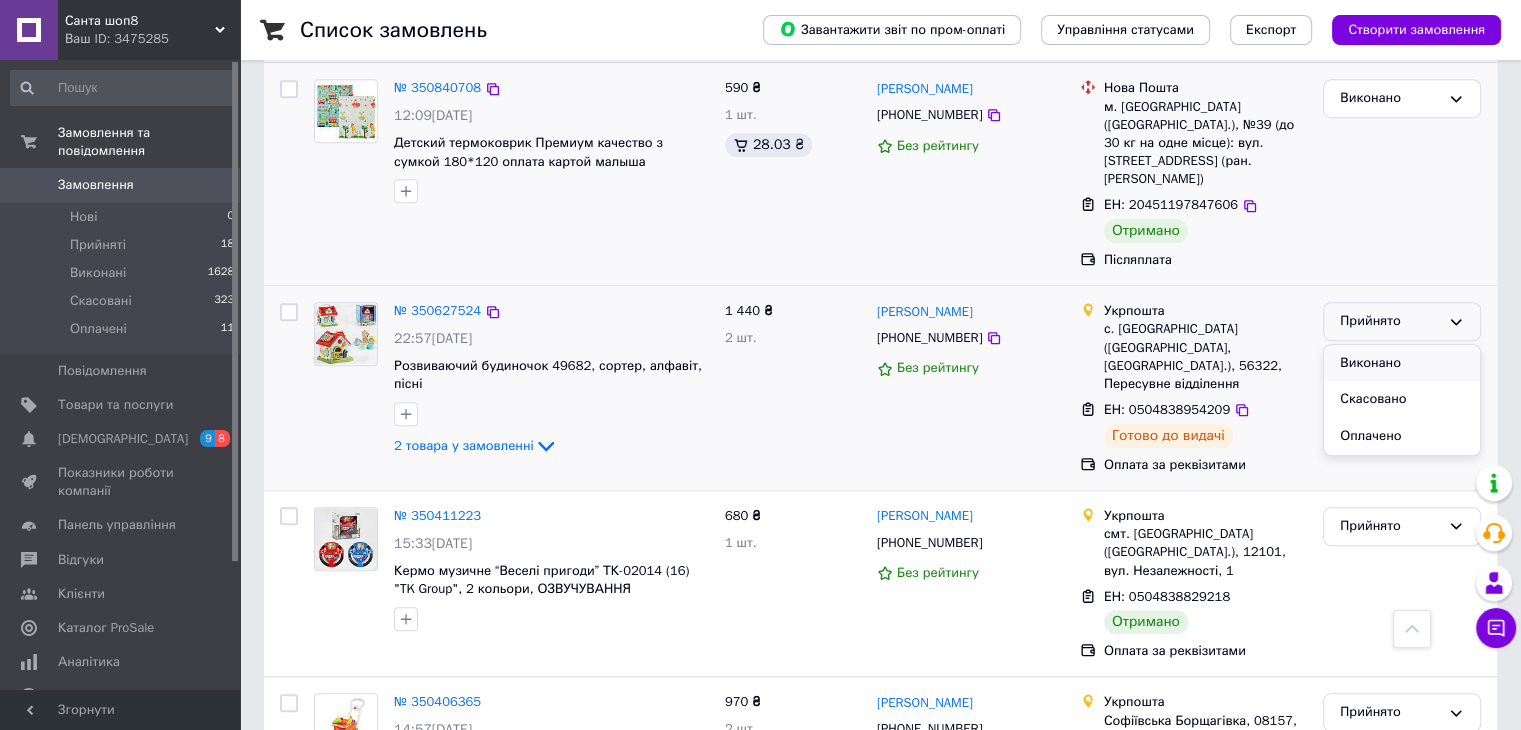 click on "Виконано" at bounding box center (1402, 363) 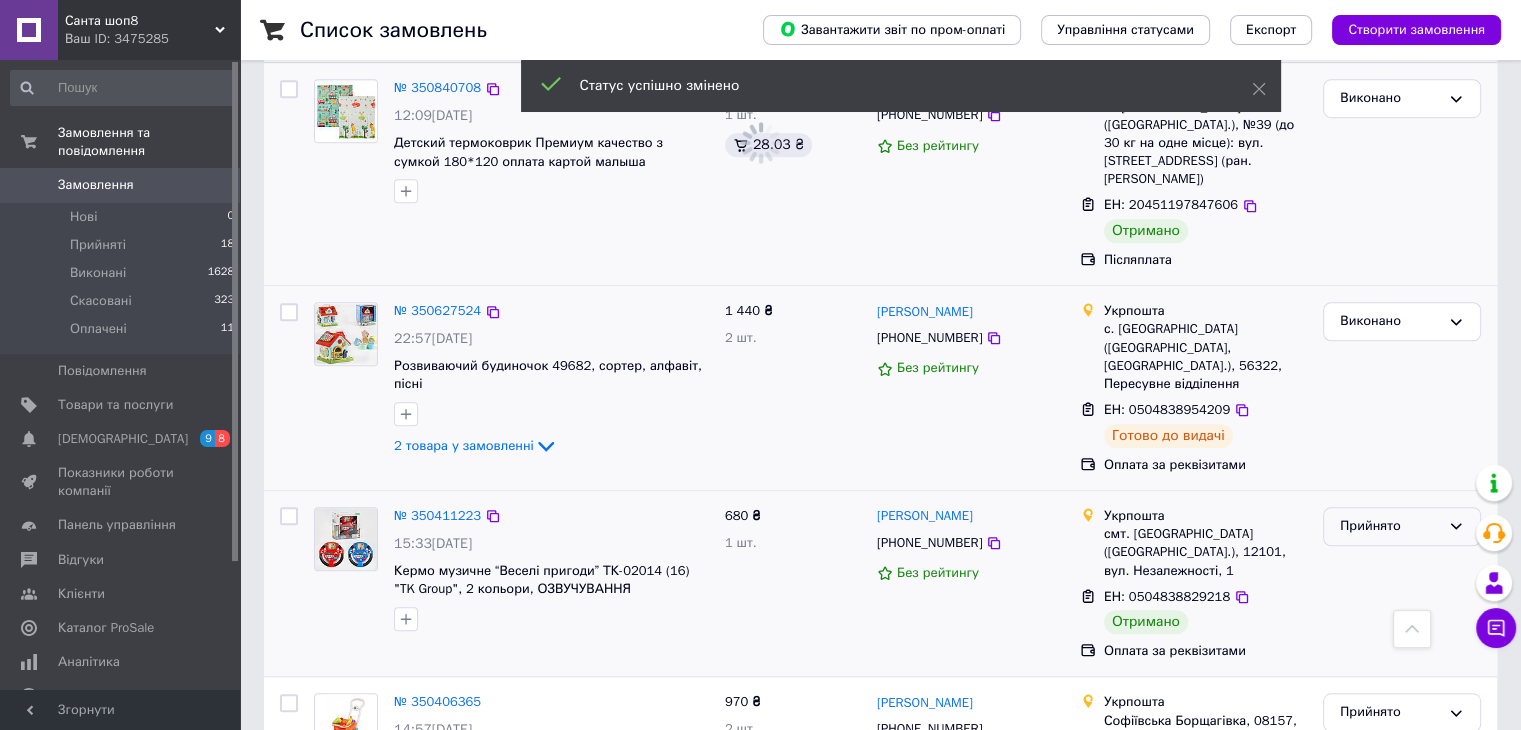 click on "Прийнято" at bounding box center [1390, 526] 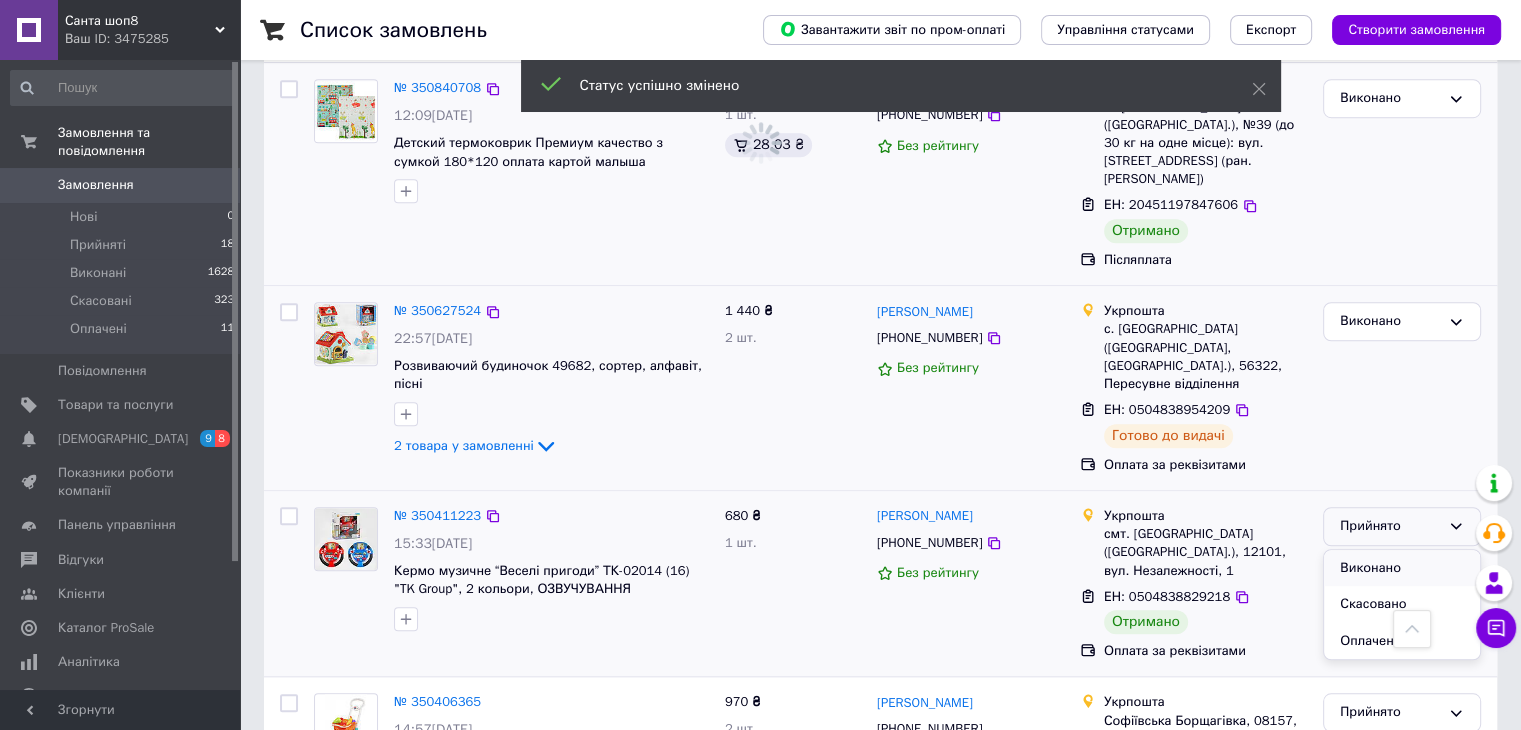 click on "Виконано" at bounding box center (1402, 568) 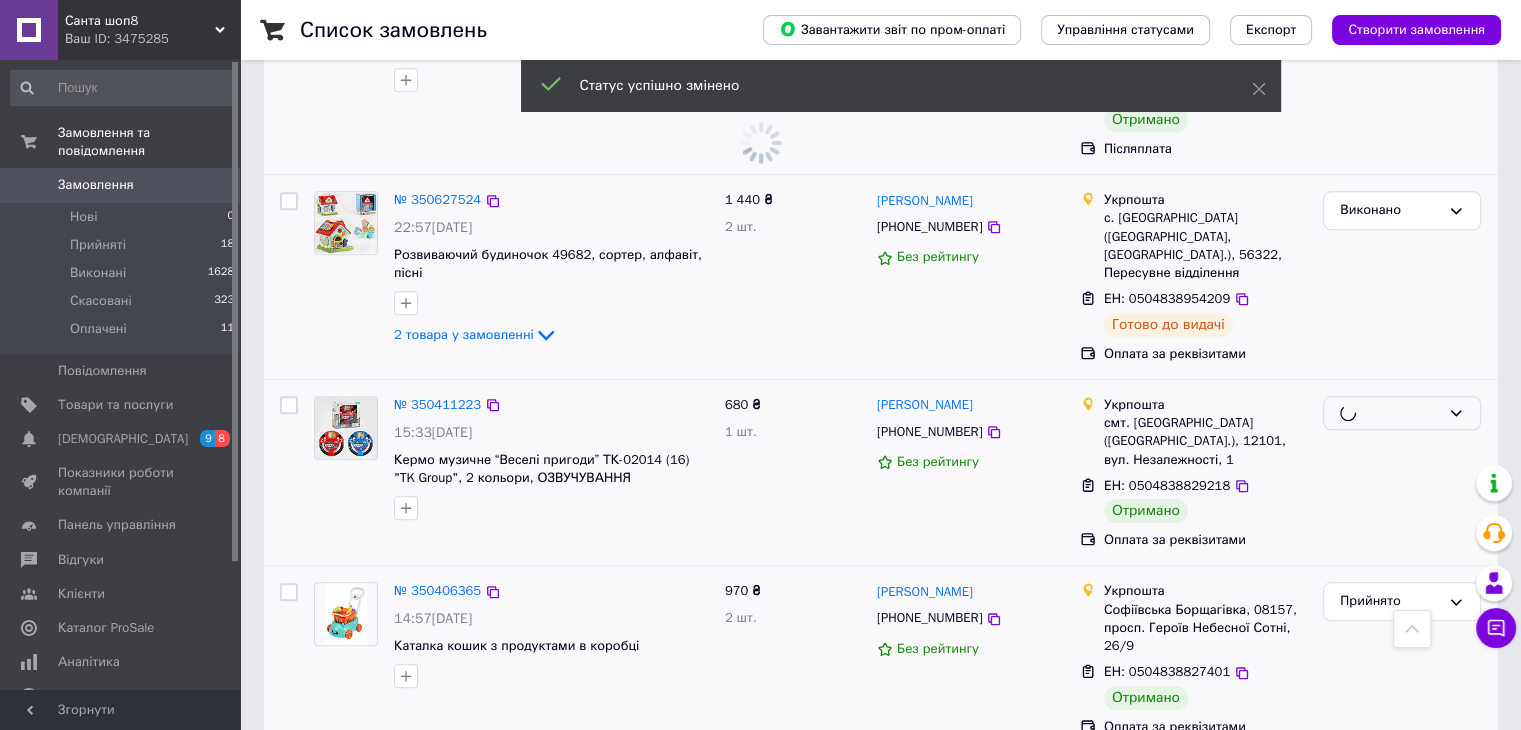 scroll, scrollTop: 1700, scrollLeft: 0, axis: vertical 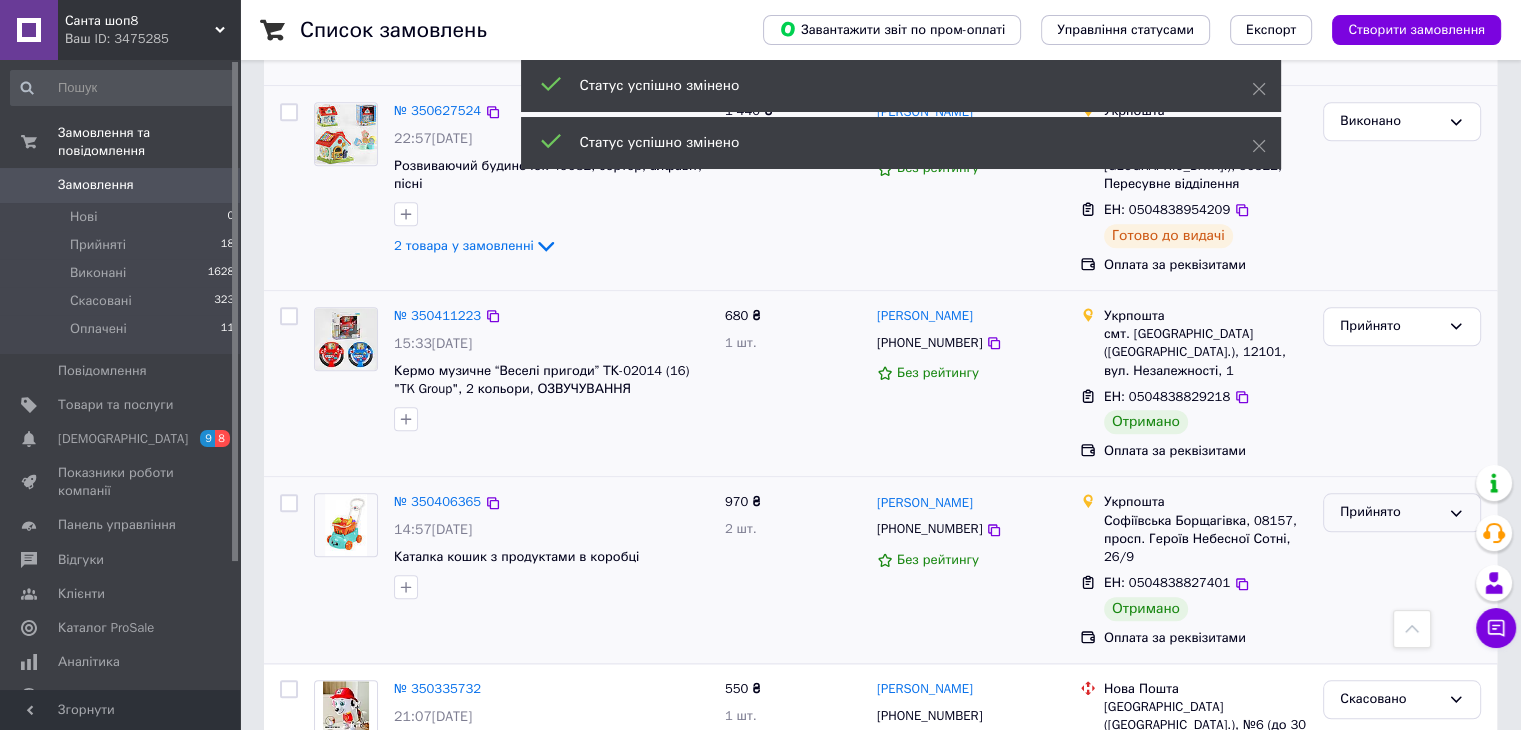 click on "Прийнято" at bounding box center [1390, 512] 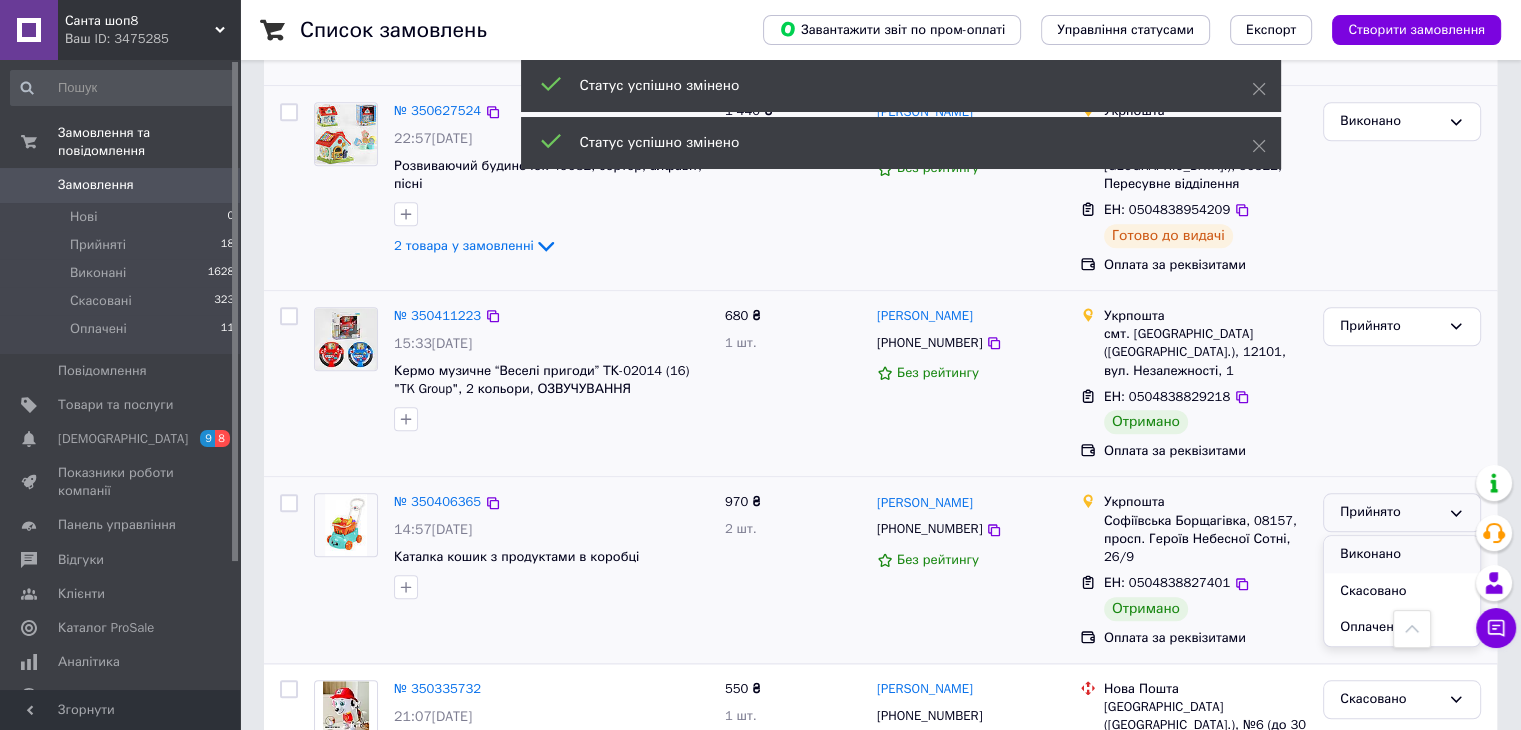 click on "Виконано" at bounding box center (1402, 554) 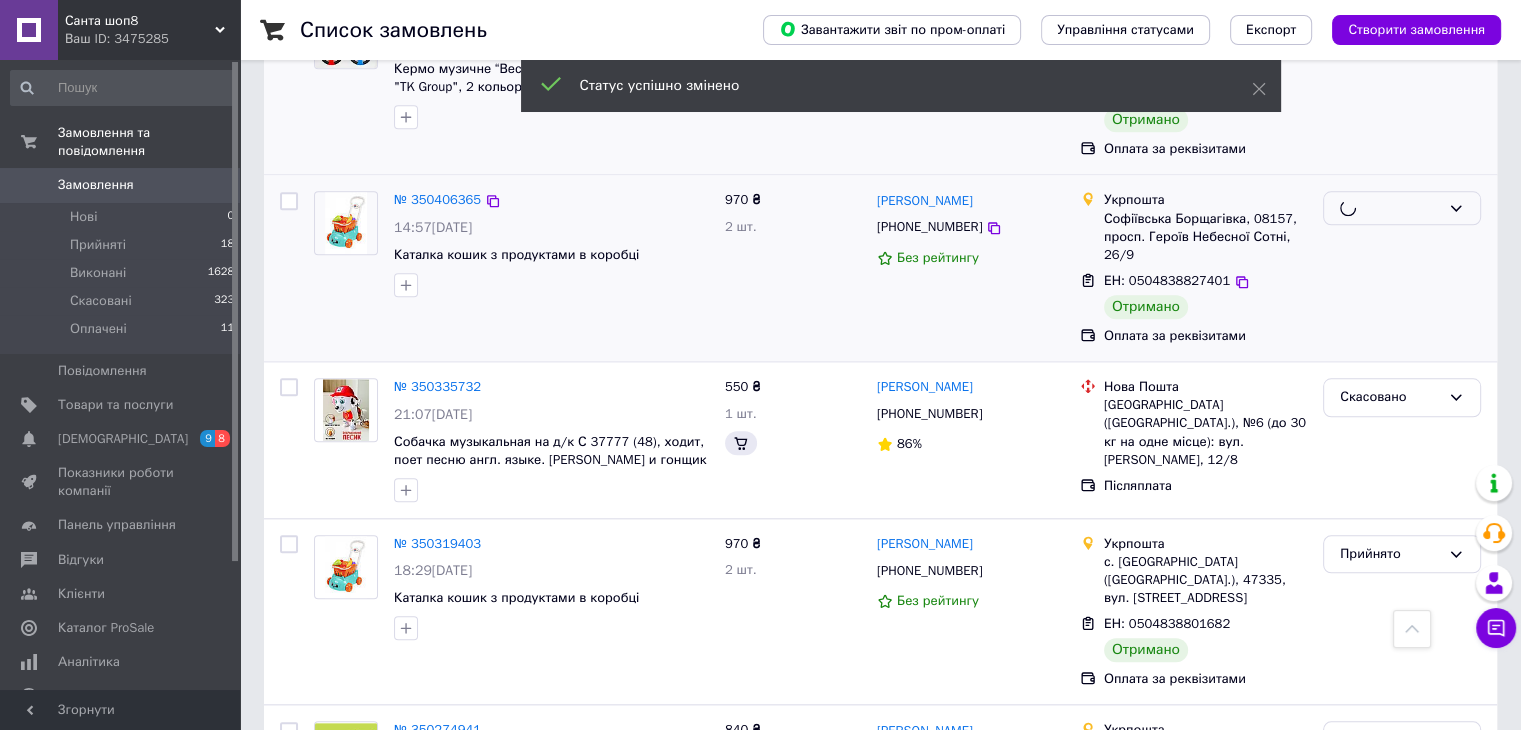 scroll, scrollTop: 2100, scrollLeft: 0, axis: vertical 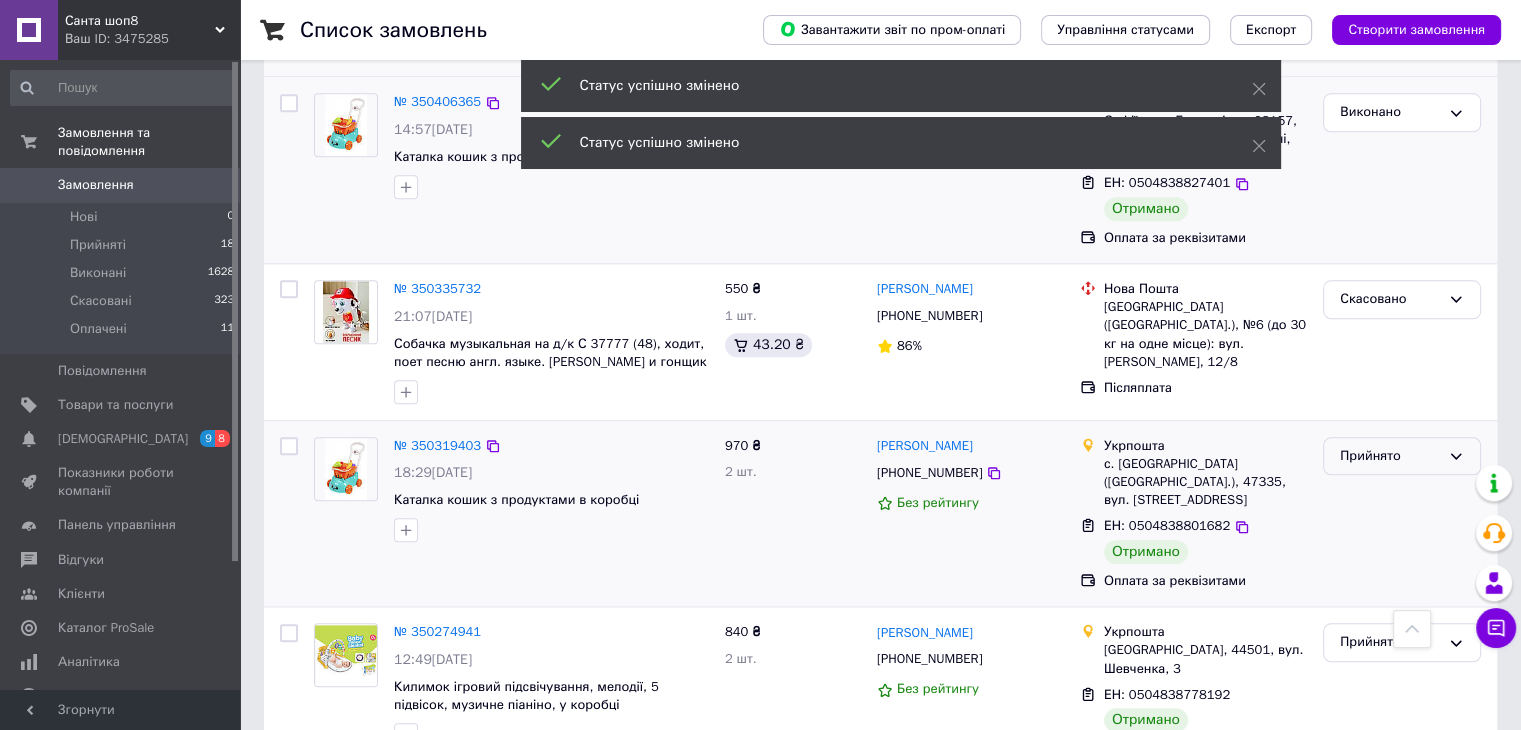 click on "Прийнято" at bounding box center [1402, 456] 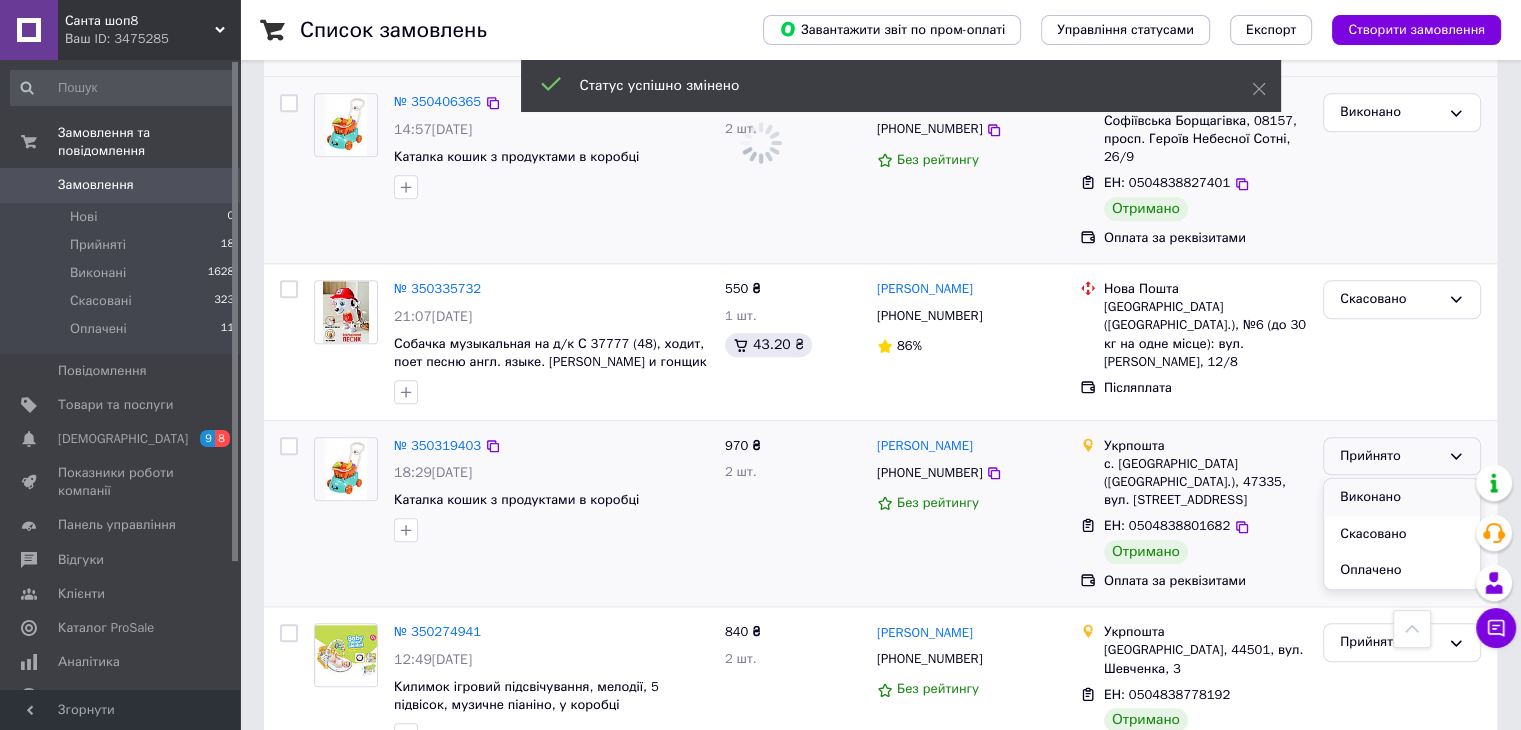 click on "Виконано" at bounding box center [1402, 497] 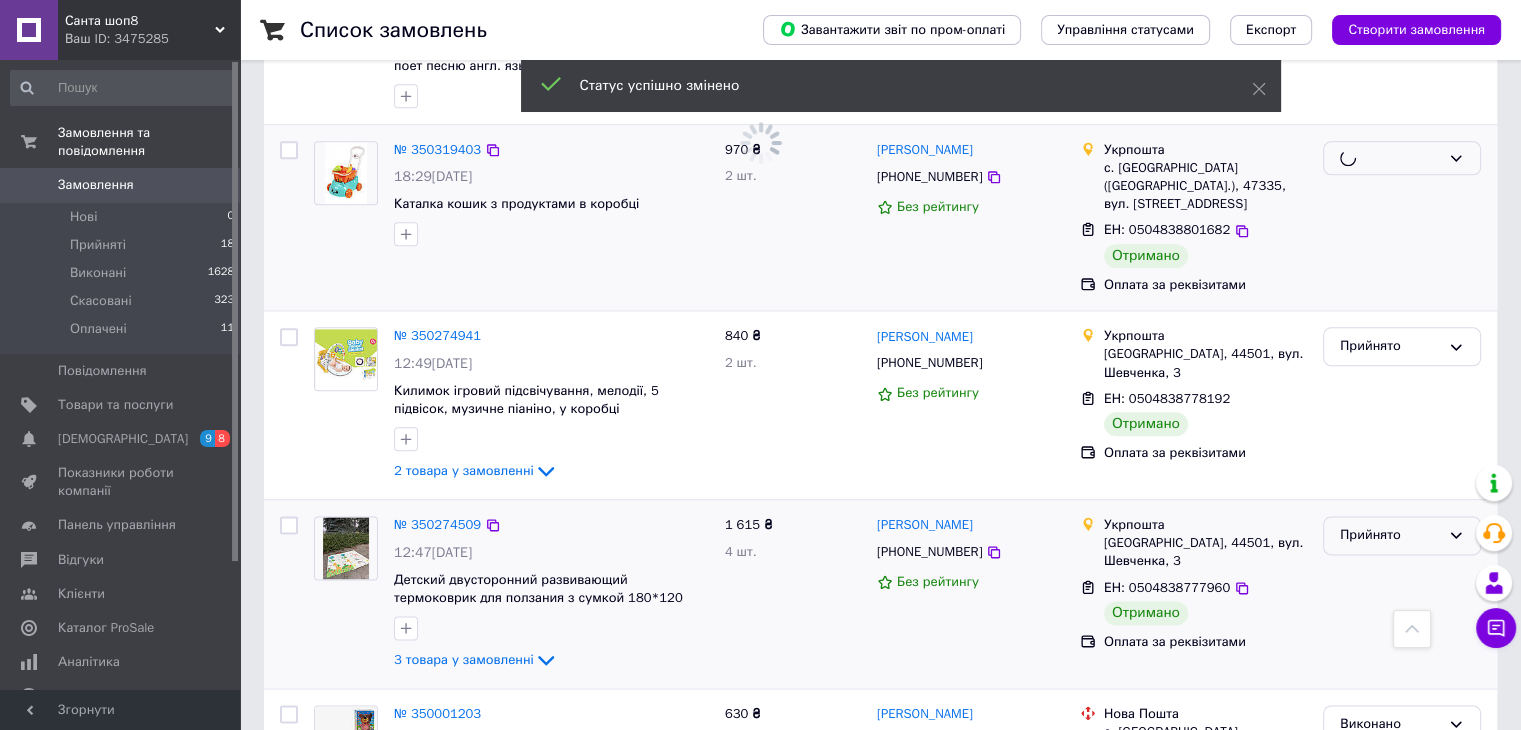 scroll, scrollTop: 2400, scrollLeft: 0, axis: vertical 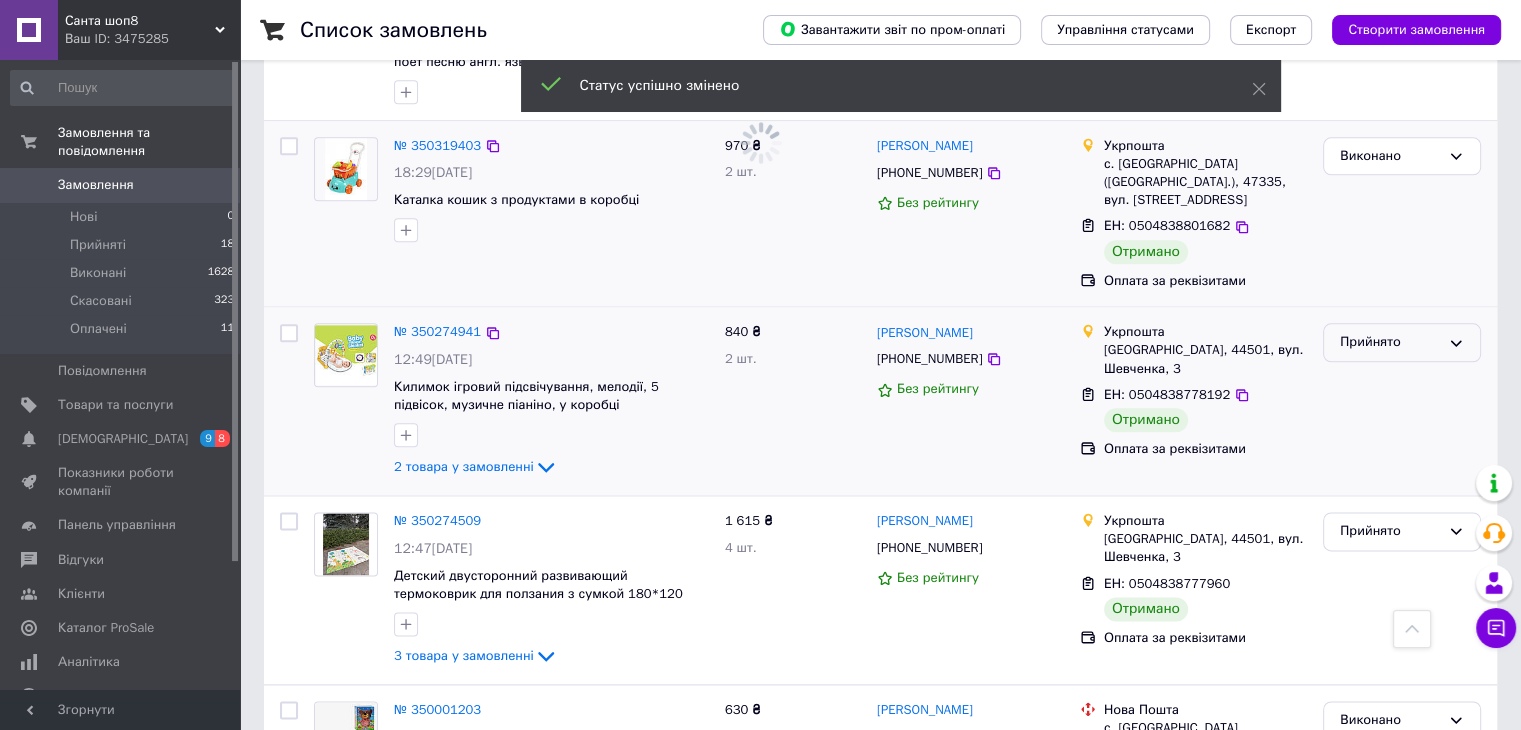 click on "Прийнято" at bounding box center (1390, 342) 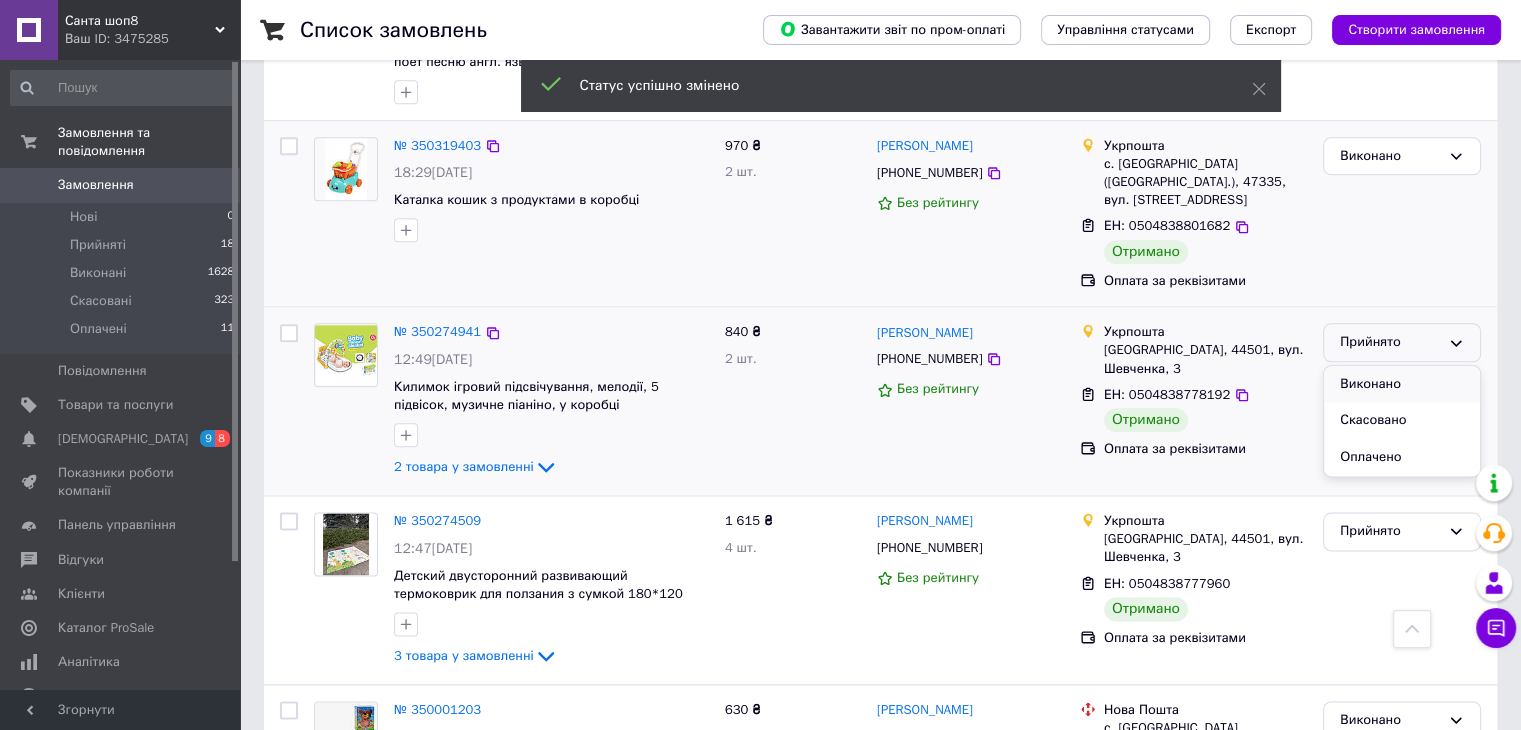 click on "Виконано" at bounding box center (1402, 384) 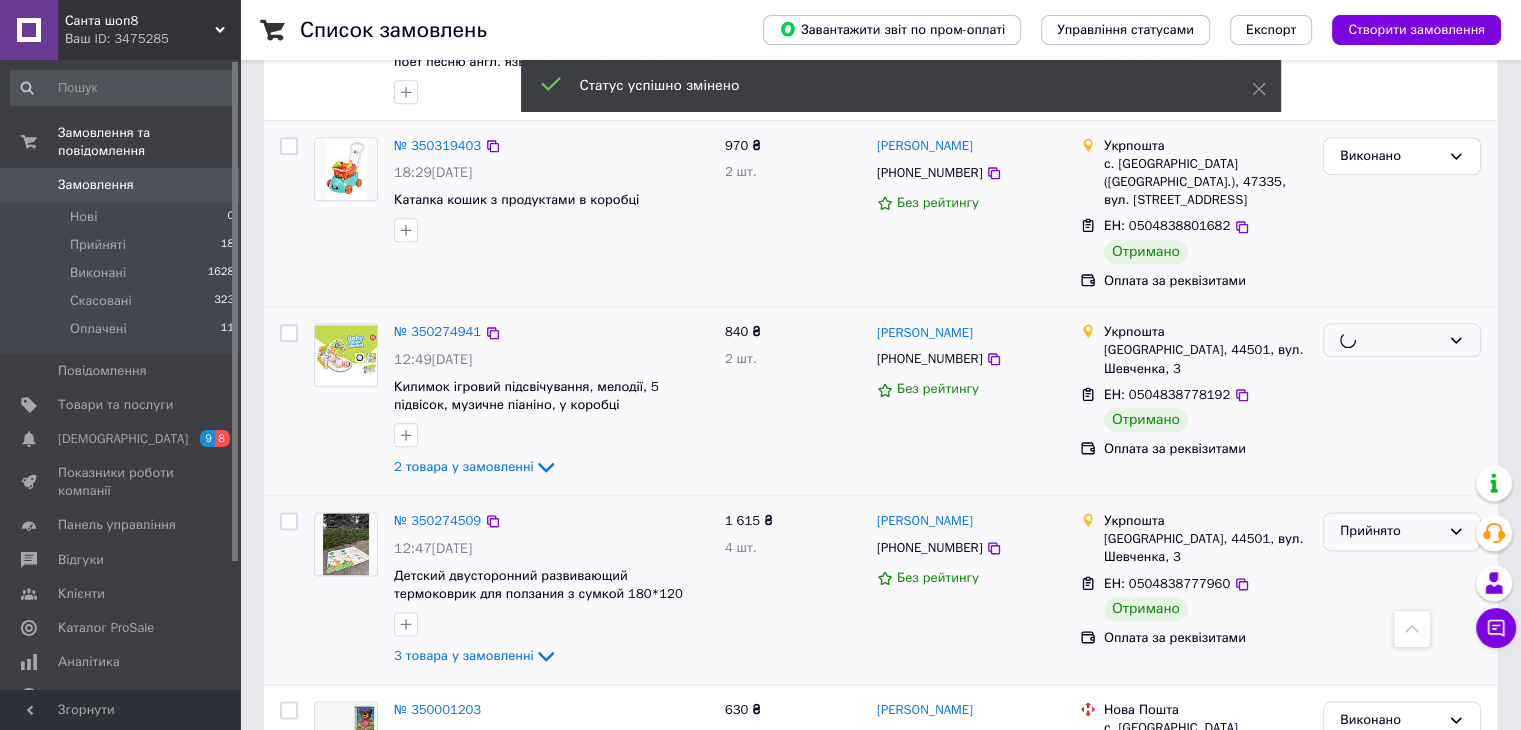 click on "Прийнято" at bounding box center (1390, 531) 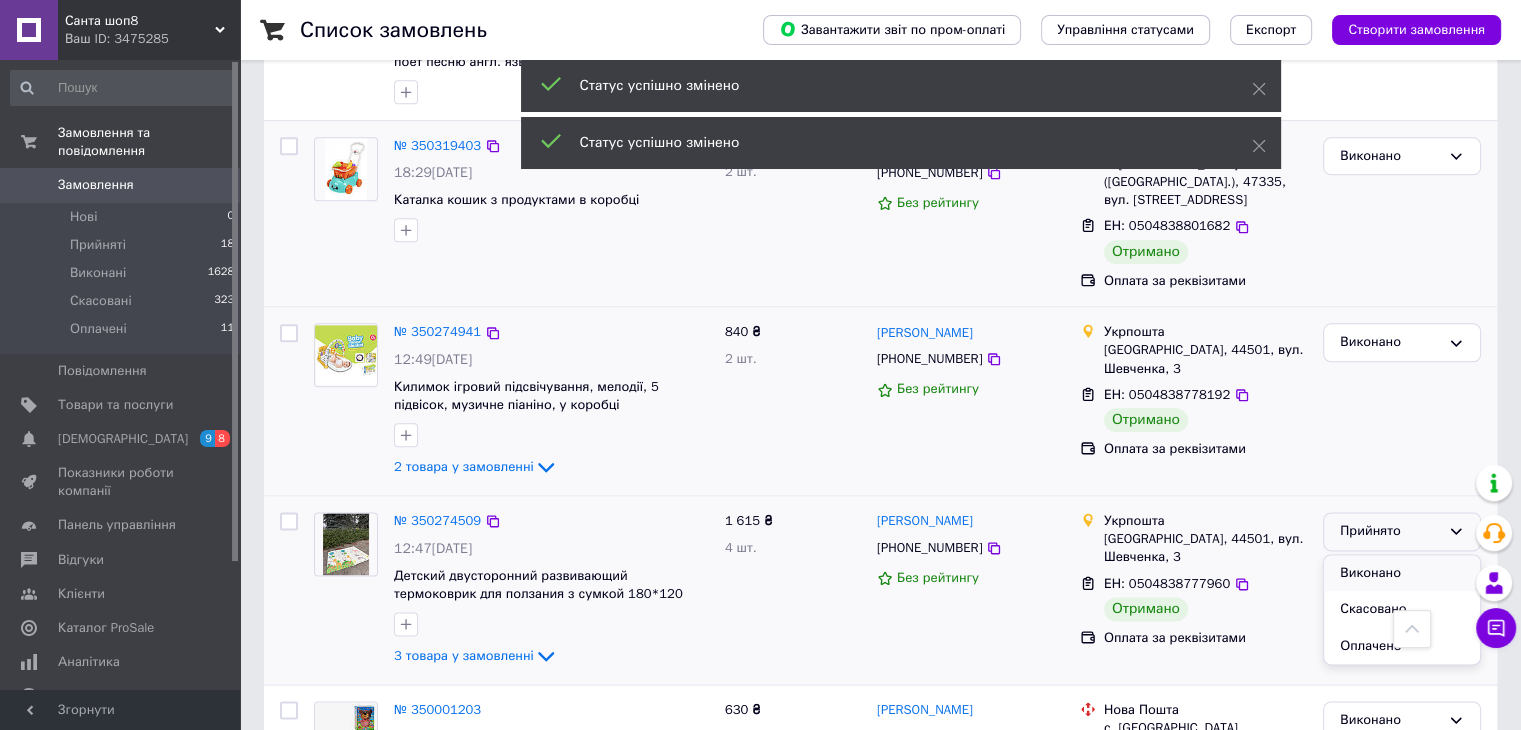 click on "Виконано" at bounding box center [1402, 573] 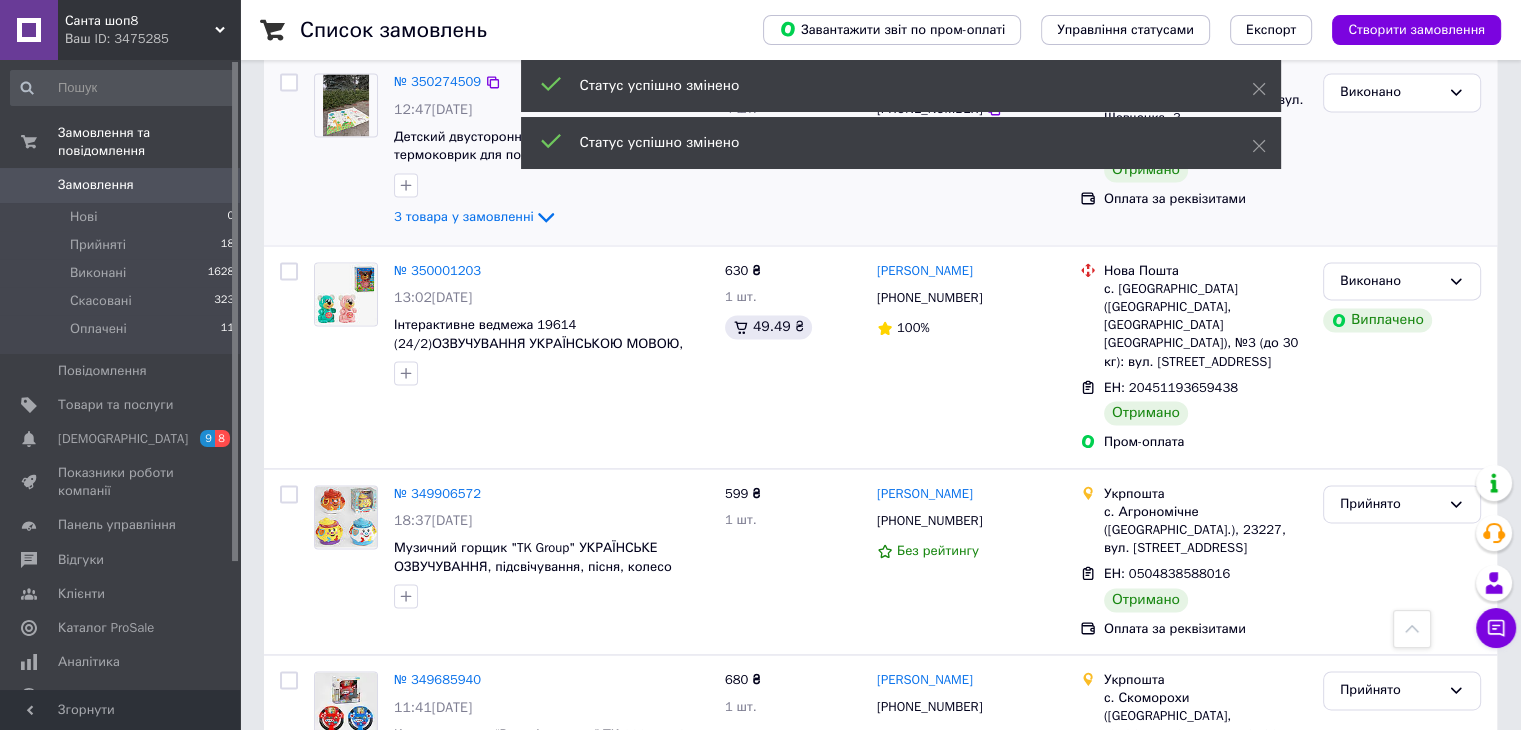 scroll, scrollTop: 2900, scrollLeft: 0, axis: vertical 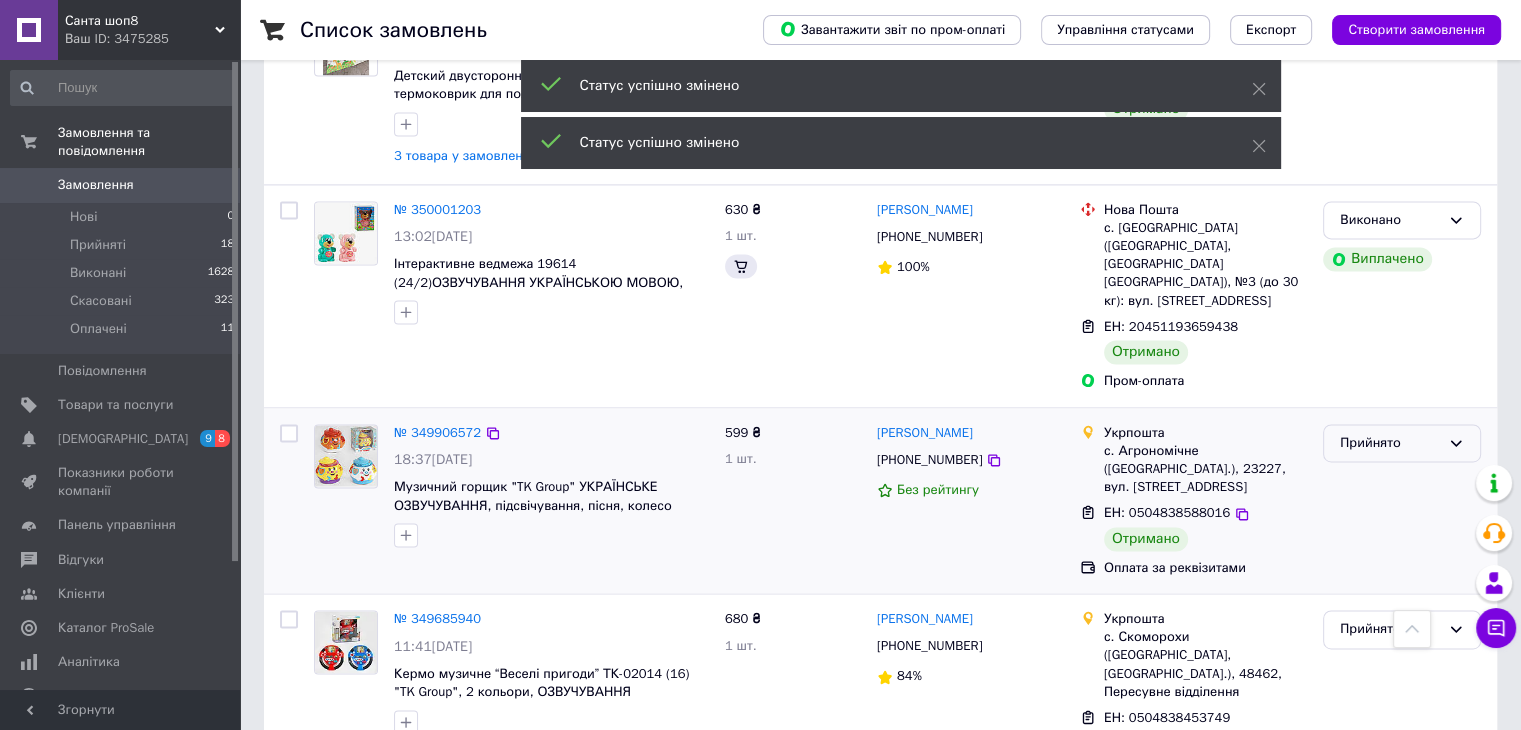 click on "Прийнято" at bounding box center (1402, 443) 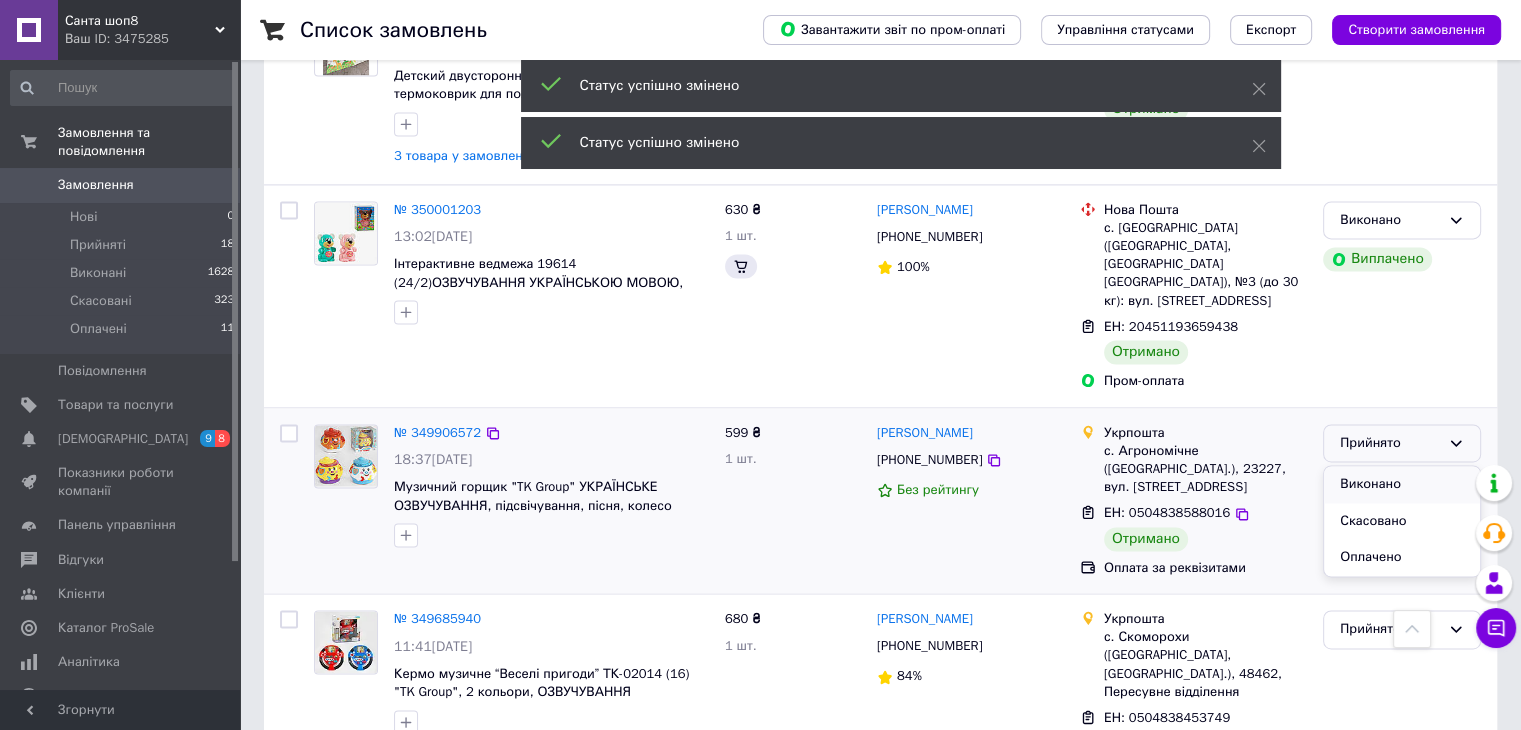 click on "Виконано" at bounding box center [1402, 484] 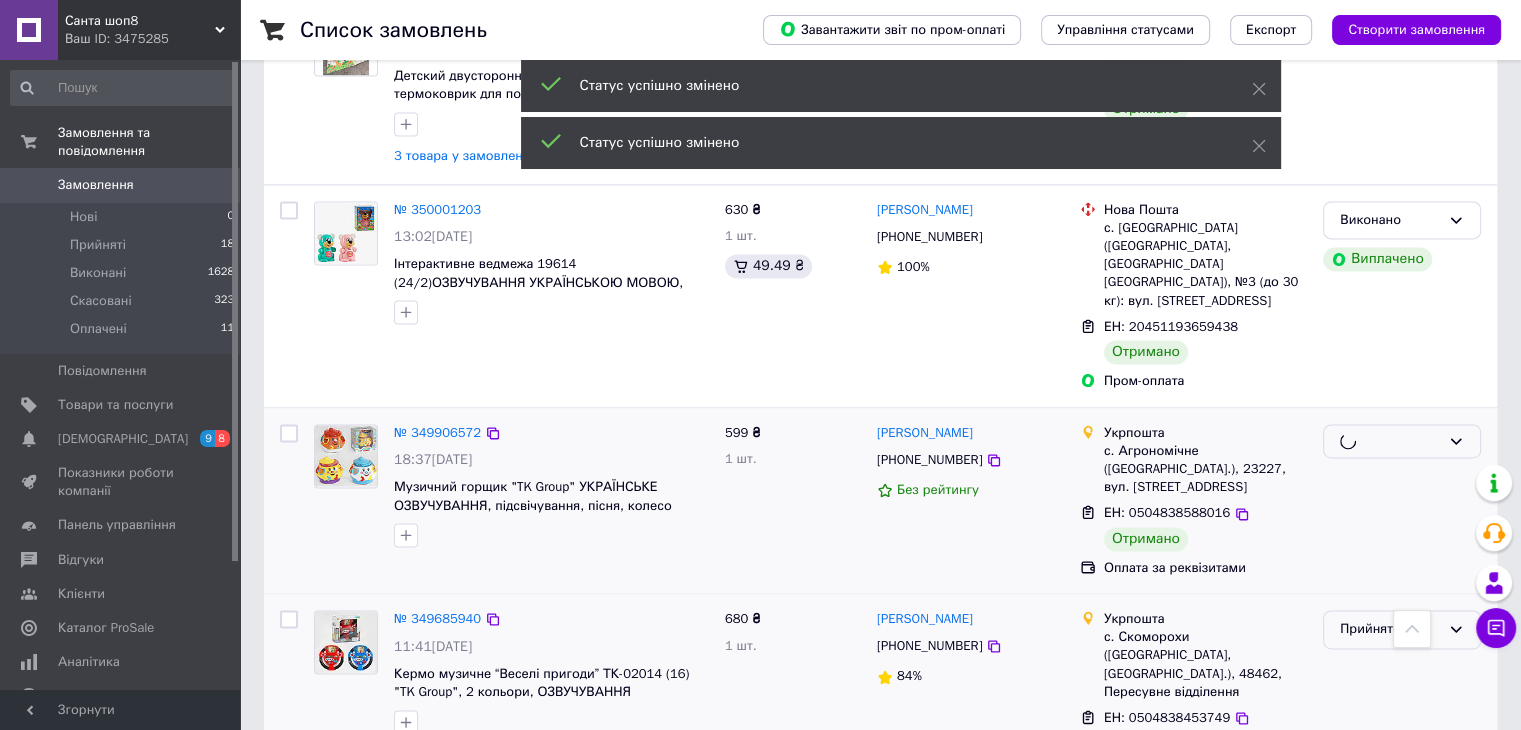 click on "Прийнято" at bounding box center (1390, 629) 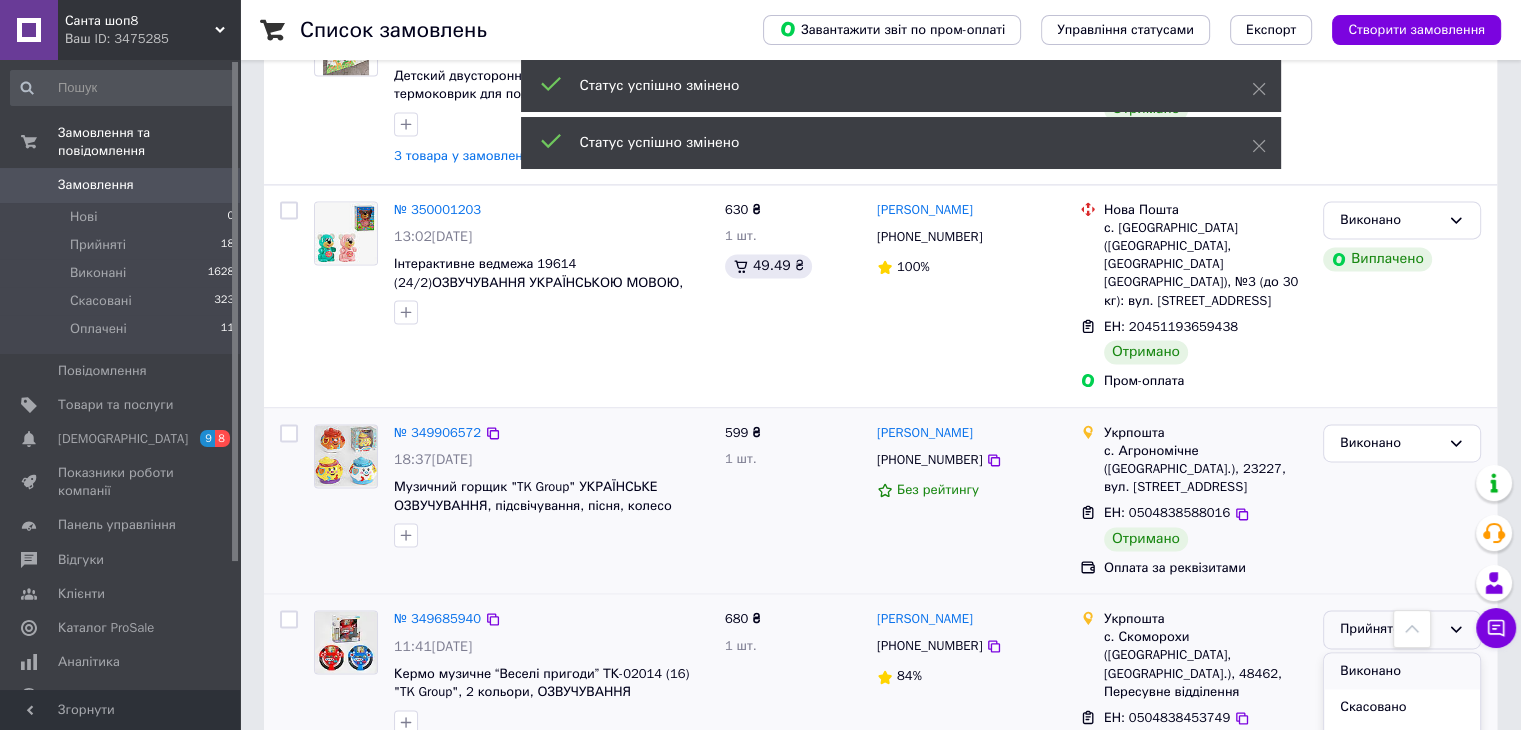 click on "Виконано" at bounding box center [1402, 671] 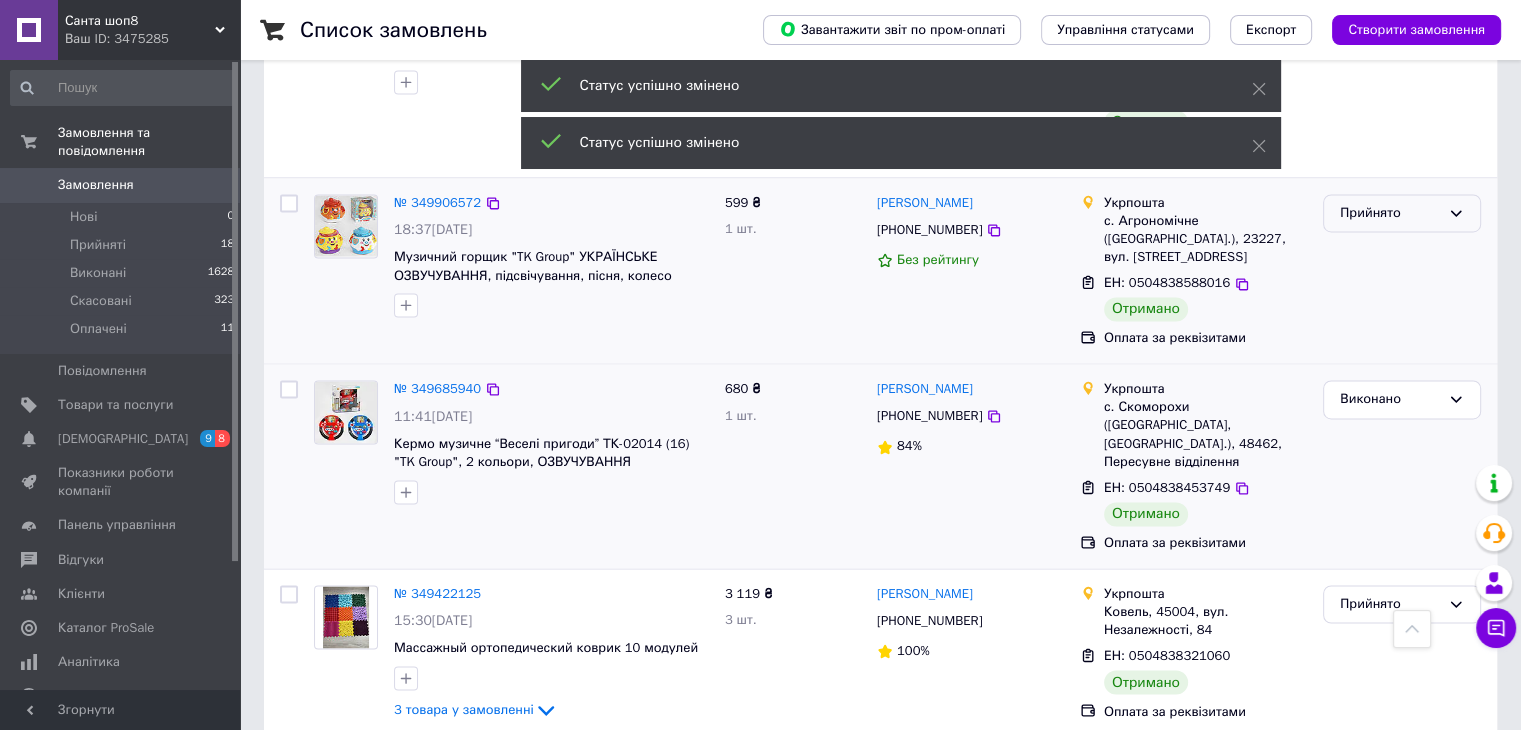 scroll, scrollTop: 3180, scrollLeft: 0, axis: vertical 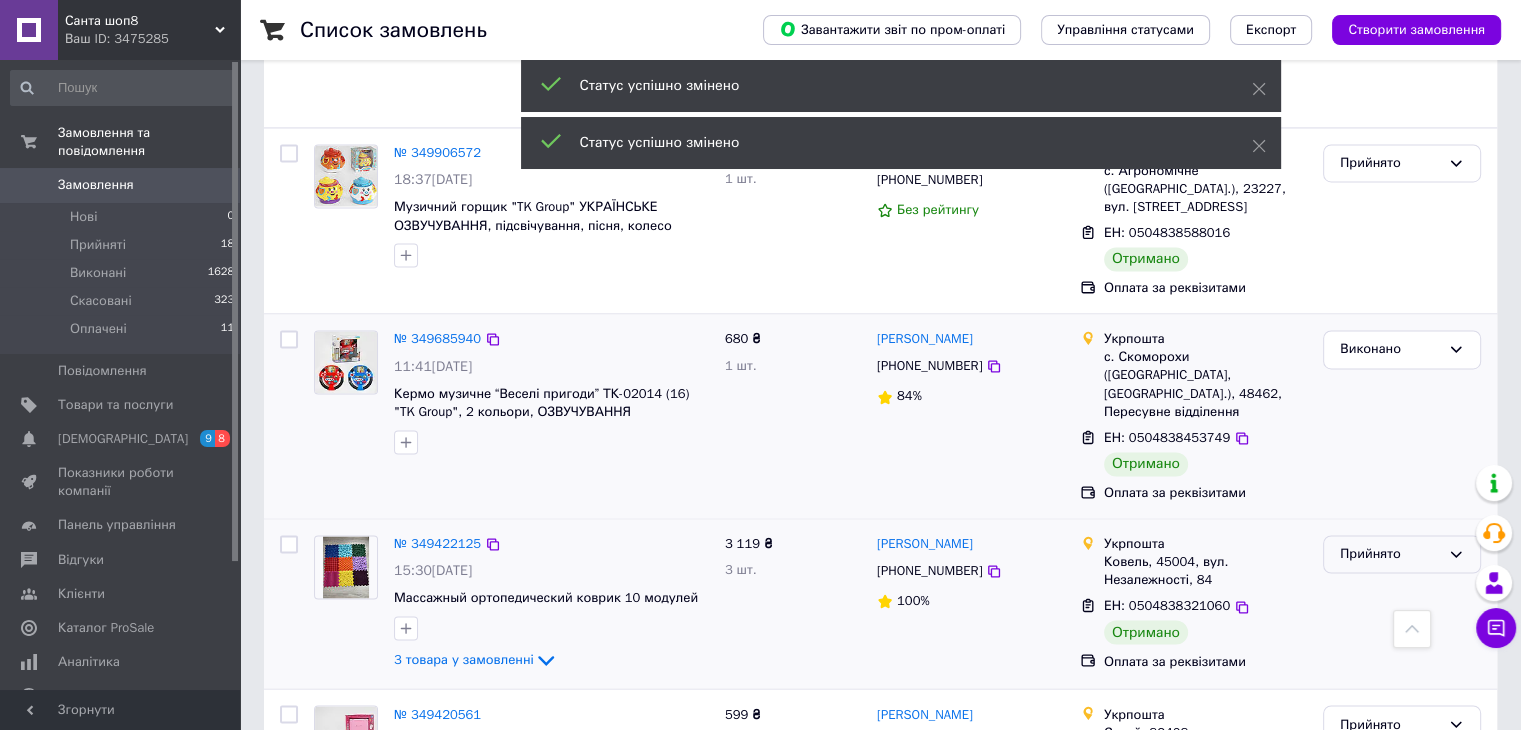 click on "Прийнято" at bounding box center [1390, 554] 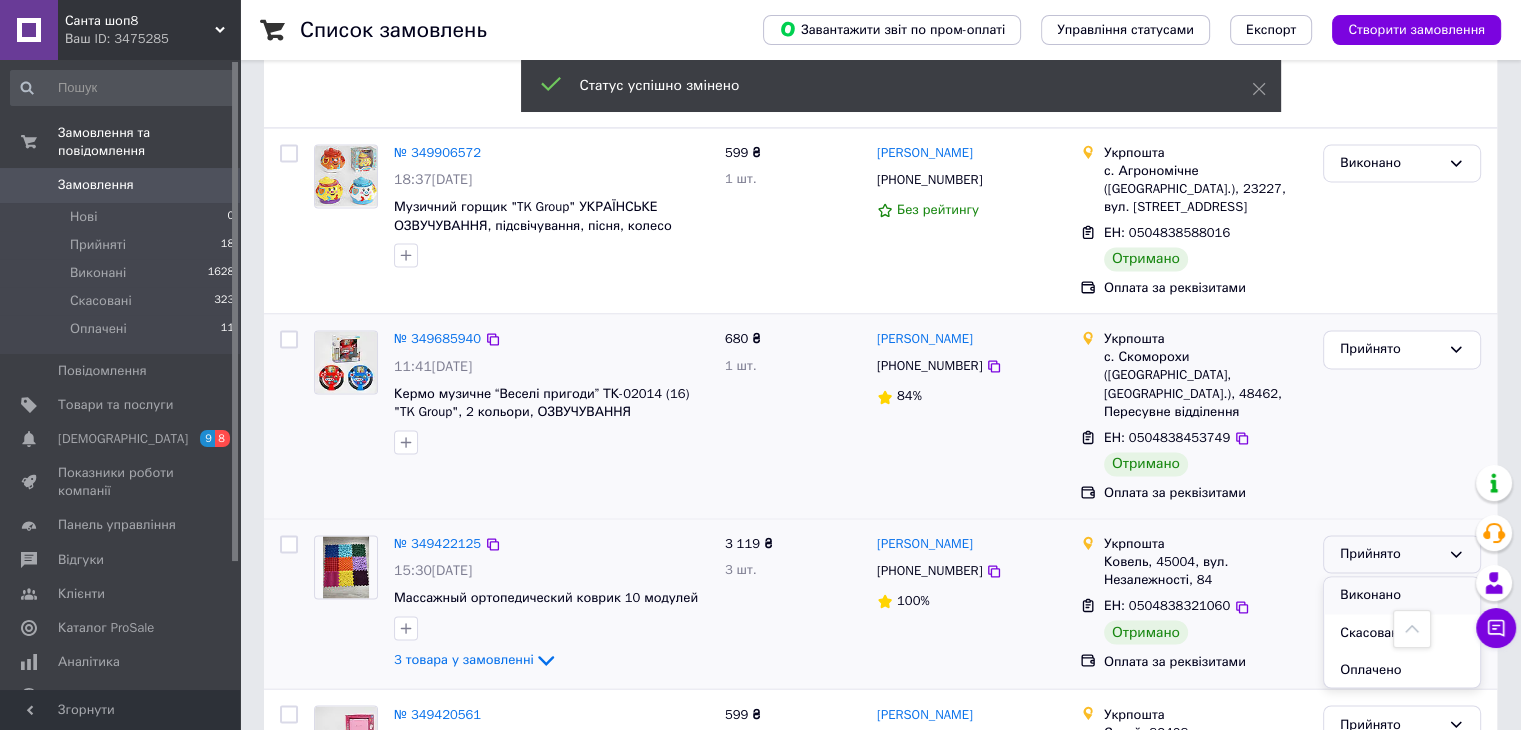 click on "Виконано" at bounding box center (1402, 595) 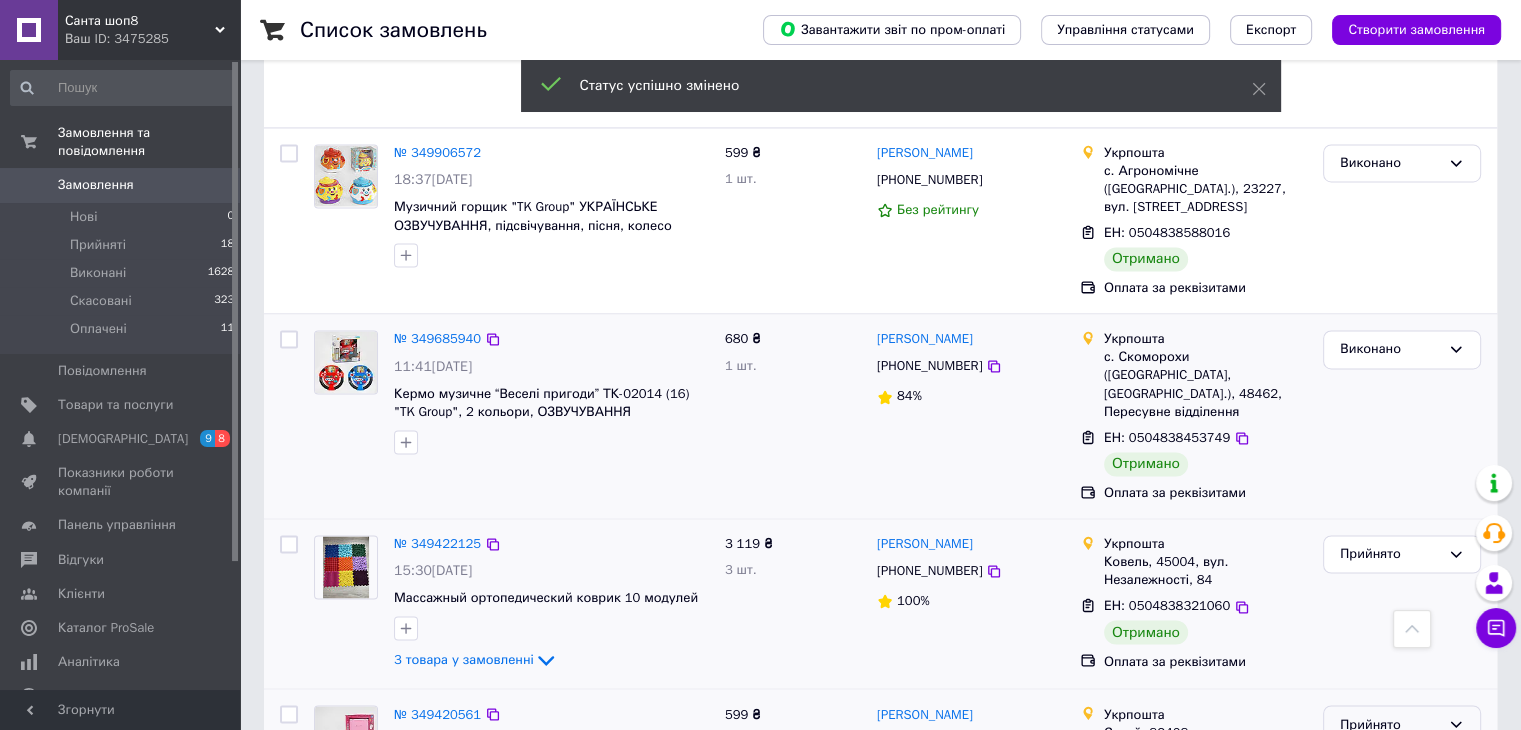 click on "Прийнято" at bounding box center [1390, 724] 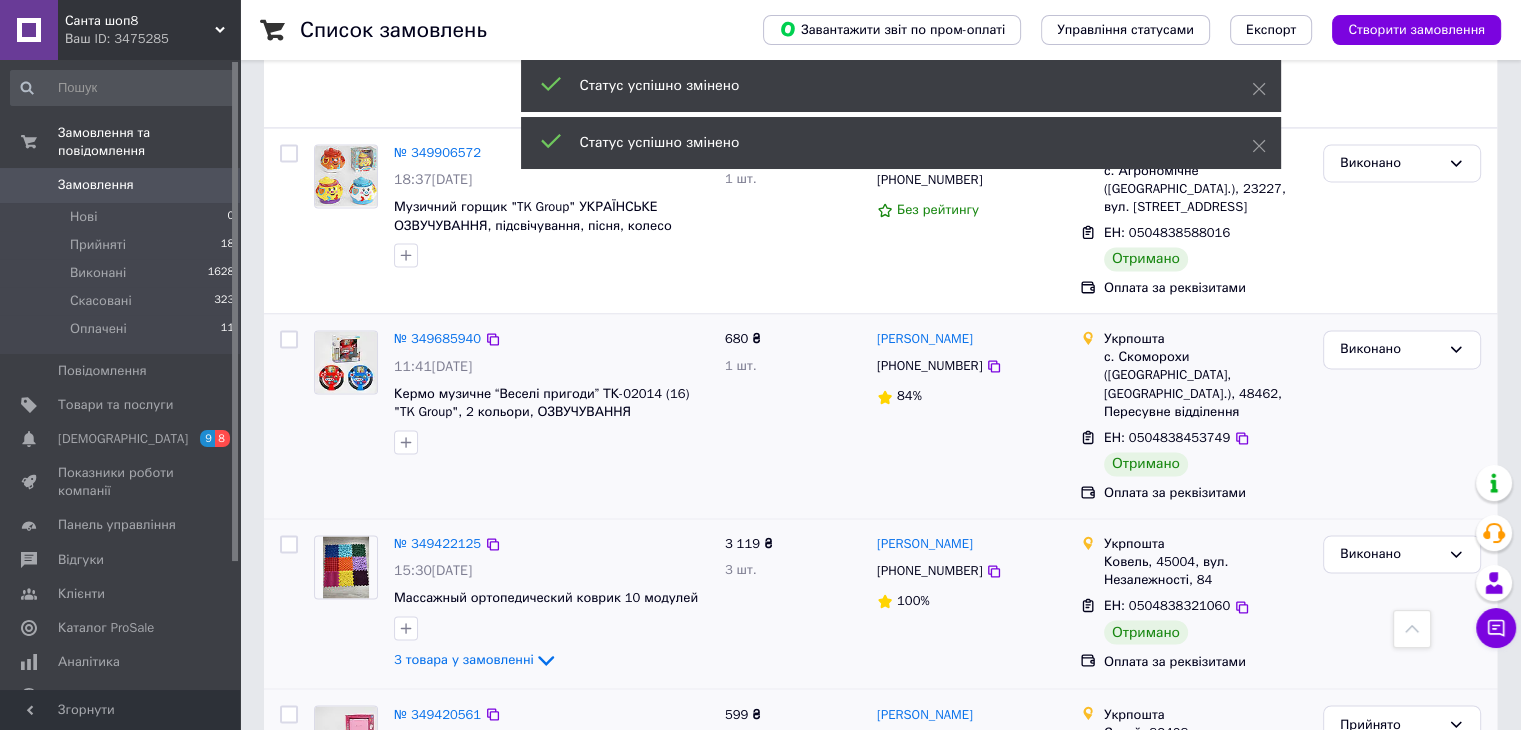 click on "2" at bounding box center (327, 901) 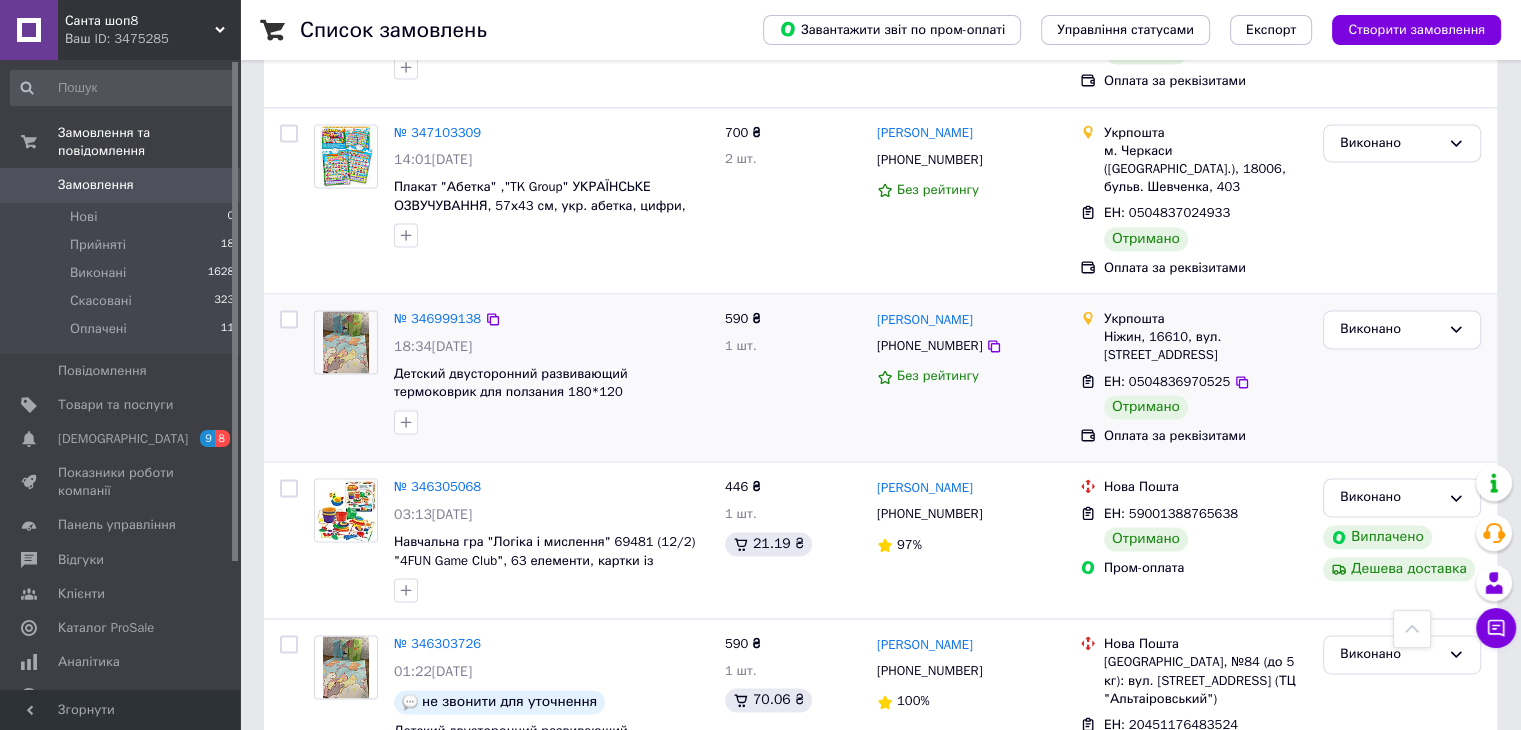 scroll, scrollTop: 3020, scrollLeft: 0, axis: vertical 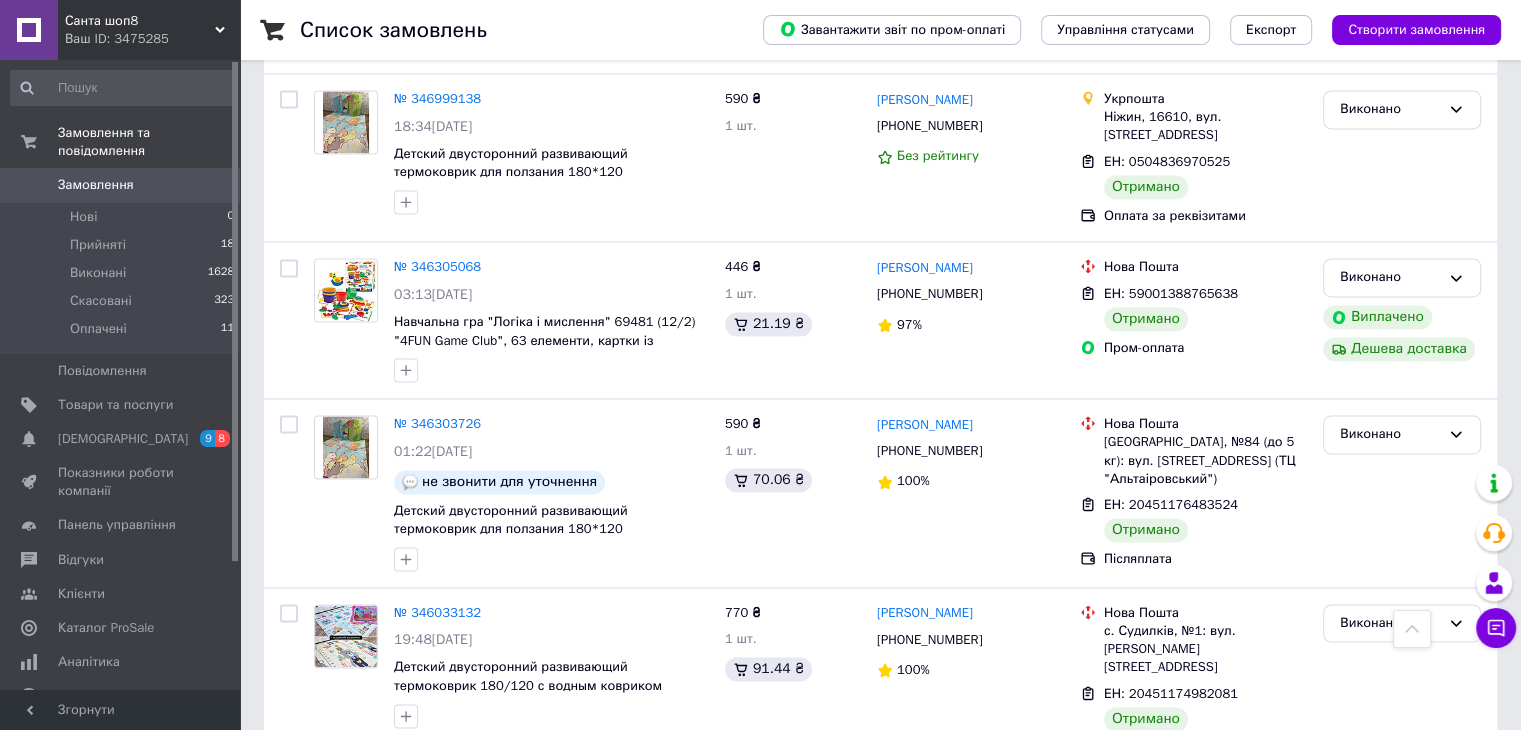 click on "3" at bounding box center [494, 818] 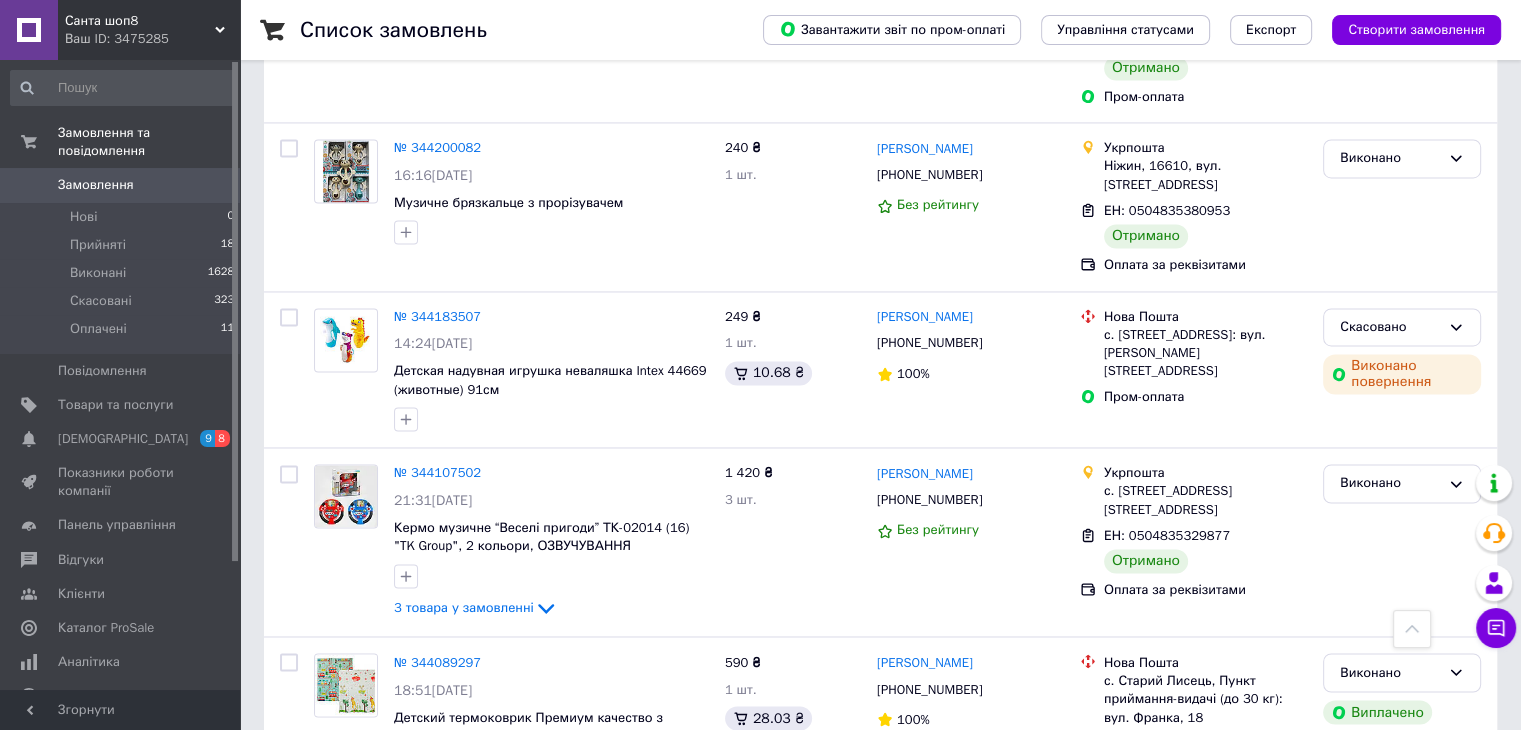scroll, scrollTop: 0, scrollLeft: 0, axis: both 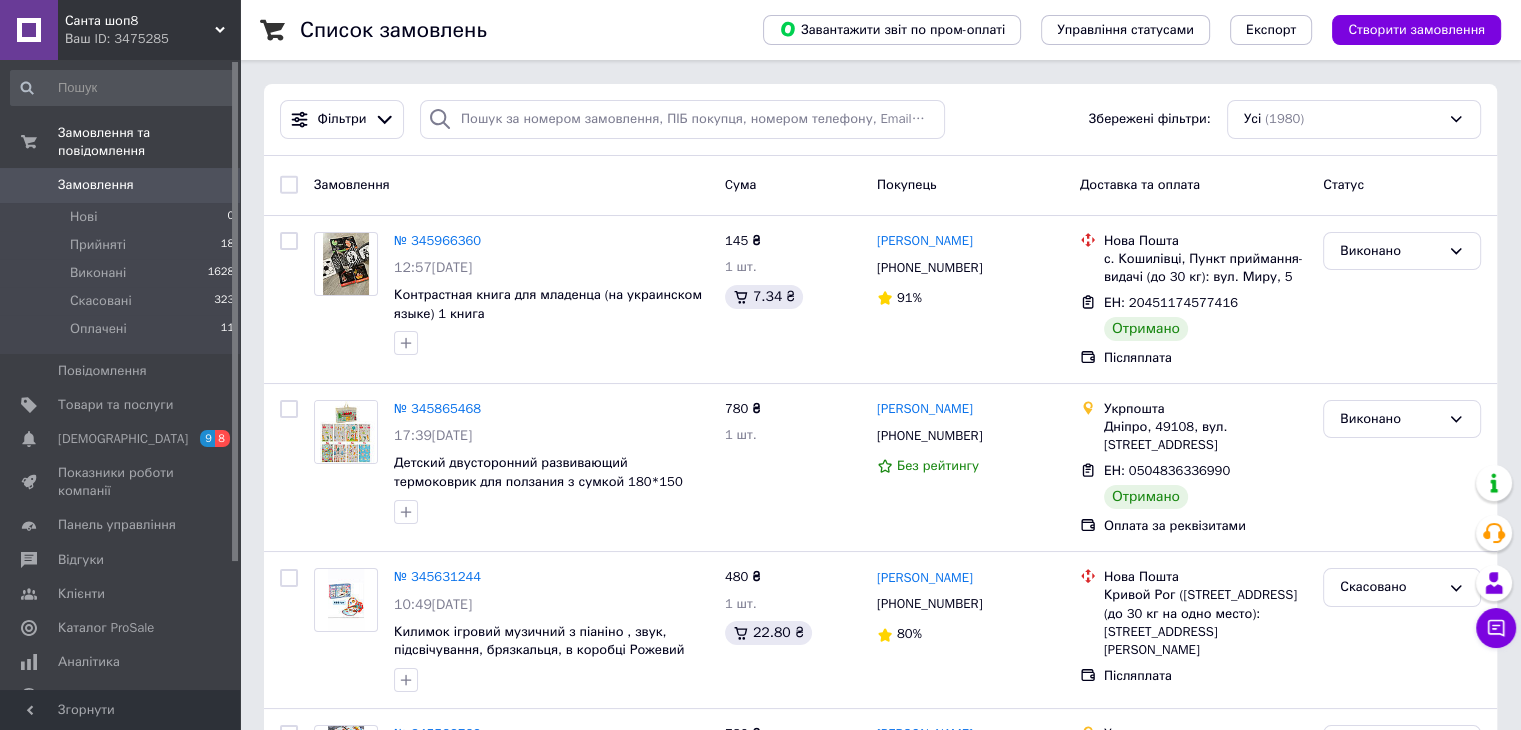 click on "Замовлення" at bounding box center (96, 185) 